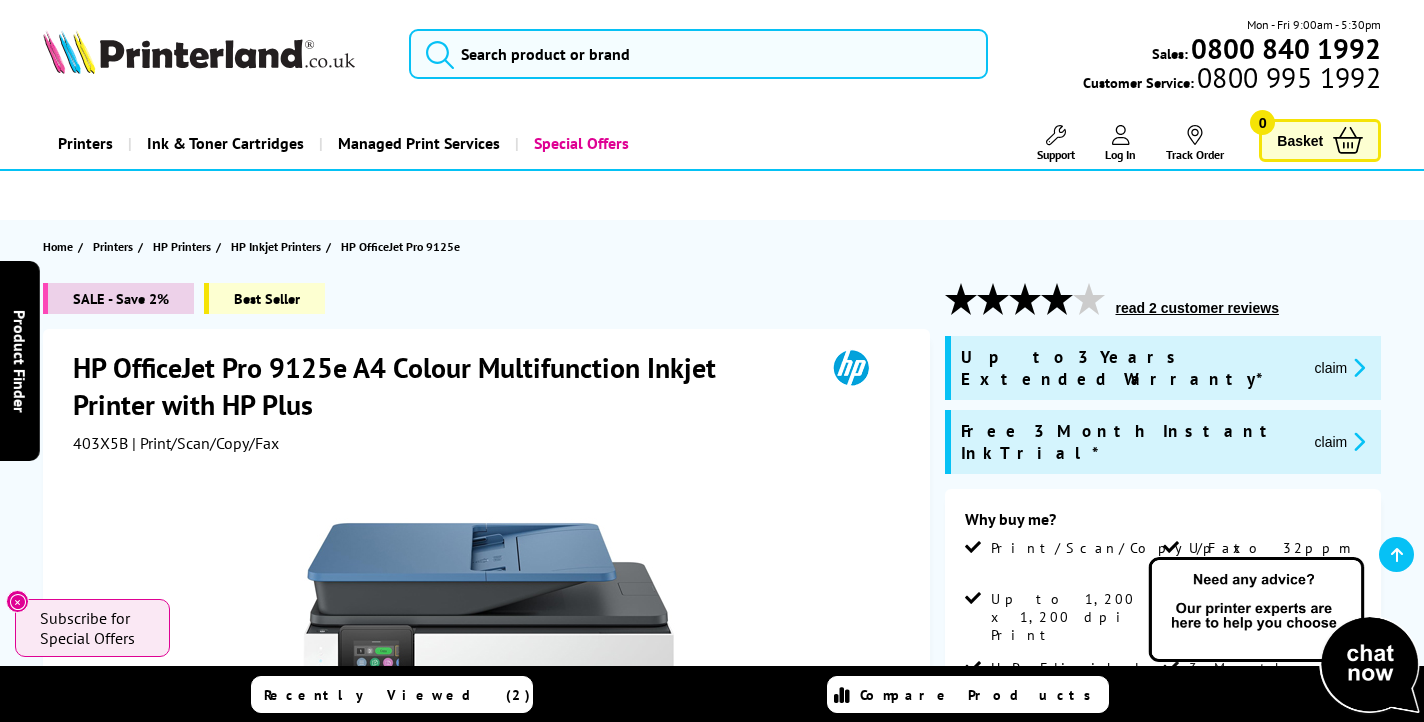 scroll, scrollTop: 176, scrollLeft: 0, axis: vertical 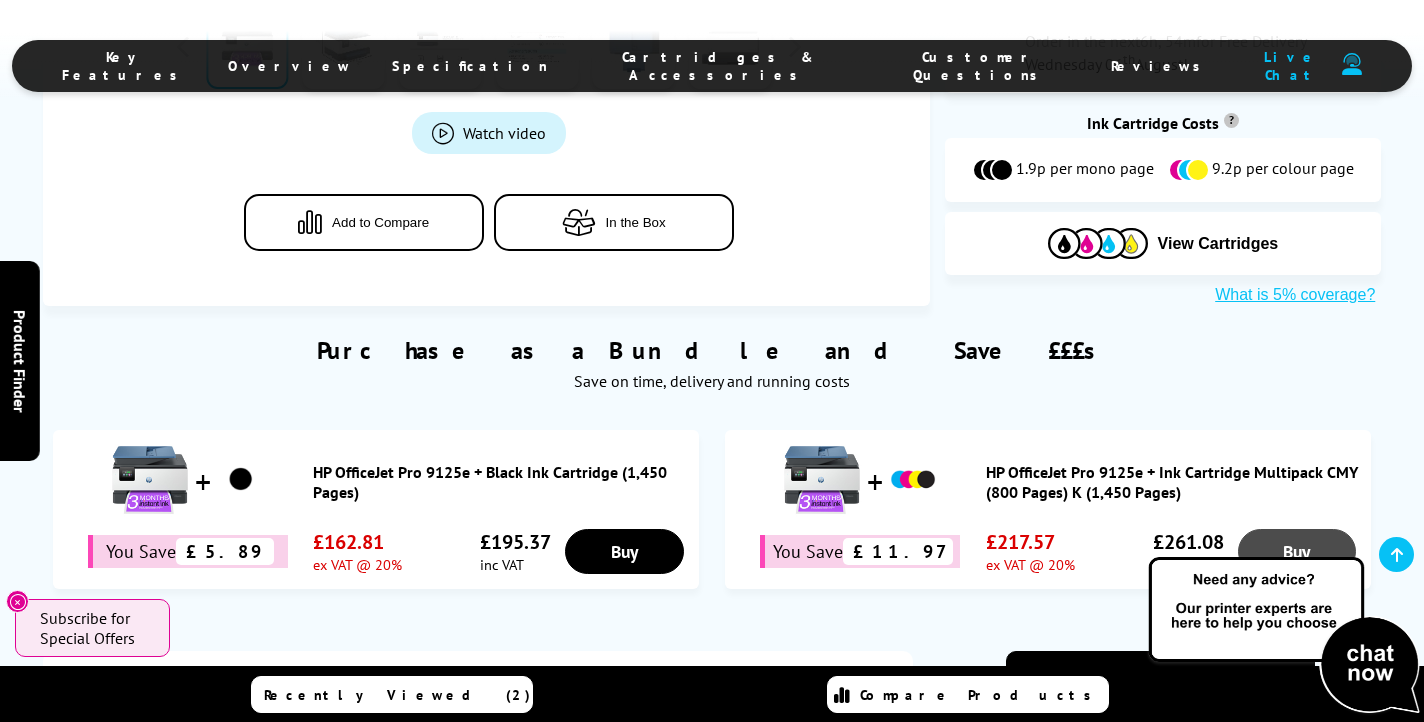click on "Buy" at bounding box center [624, 551] 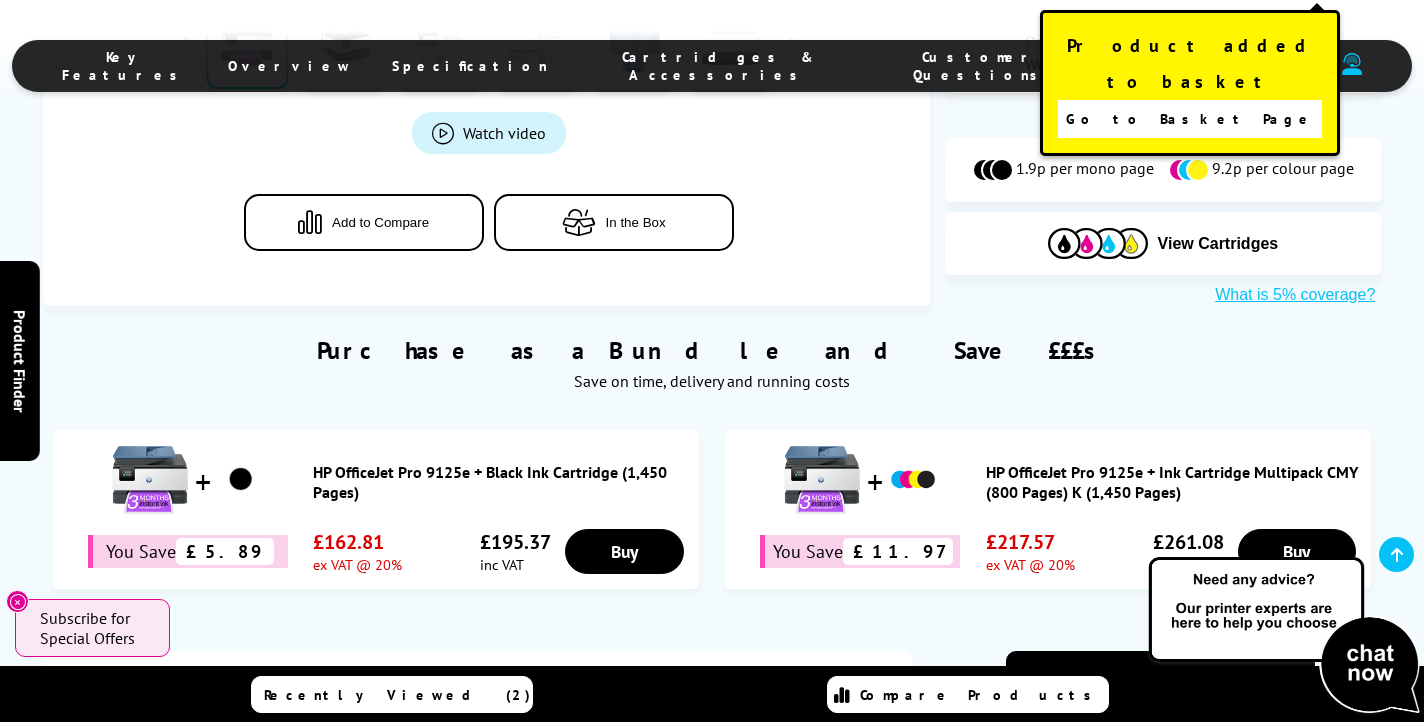 click on "Go to Basket Page" at bounding box center [1190, 119] 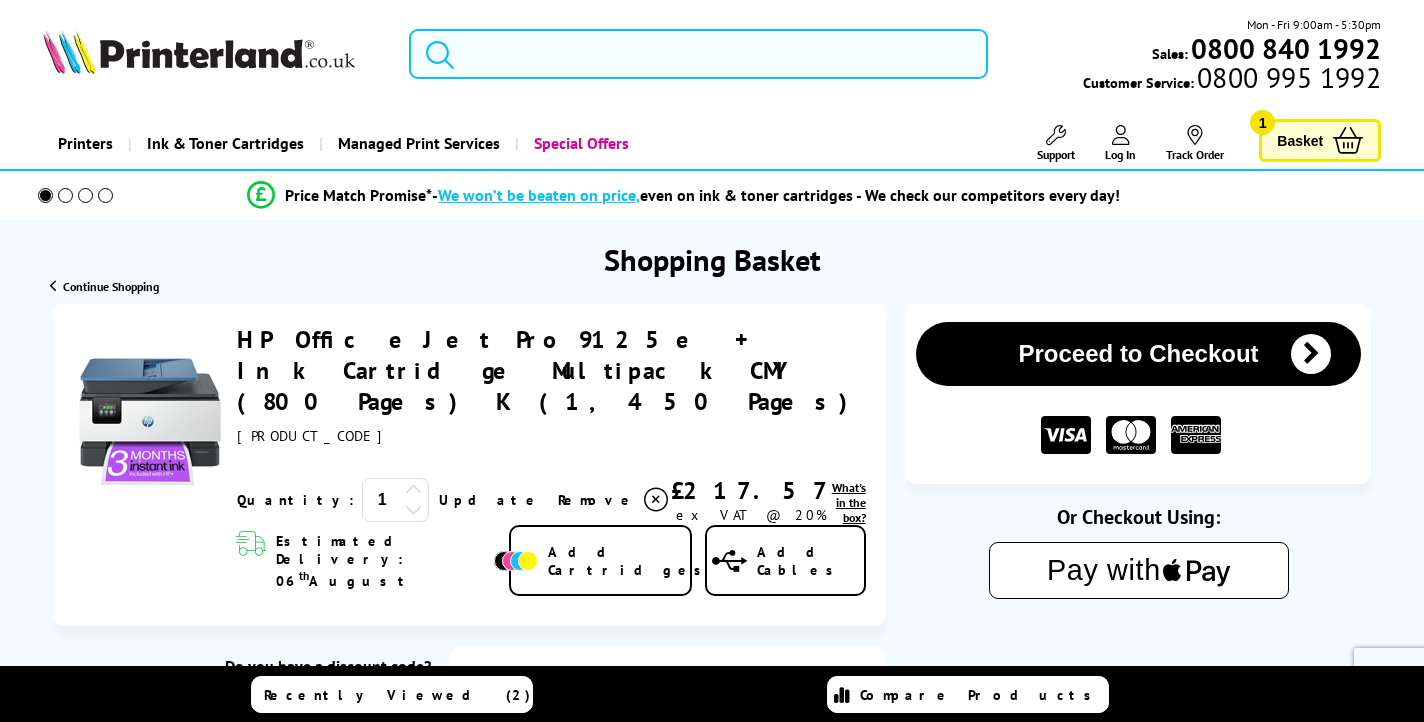 scroll, scrollTop: 0, scrollLeft: 0, axis: both 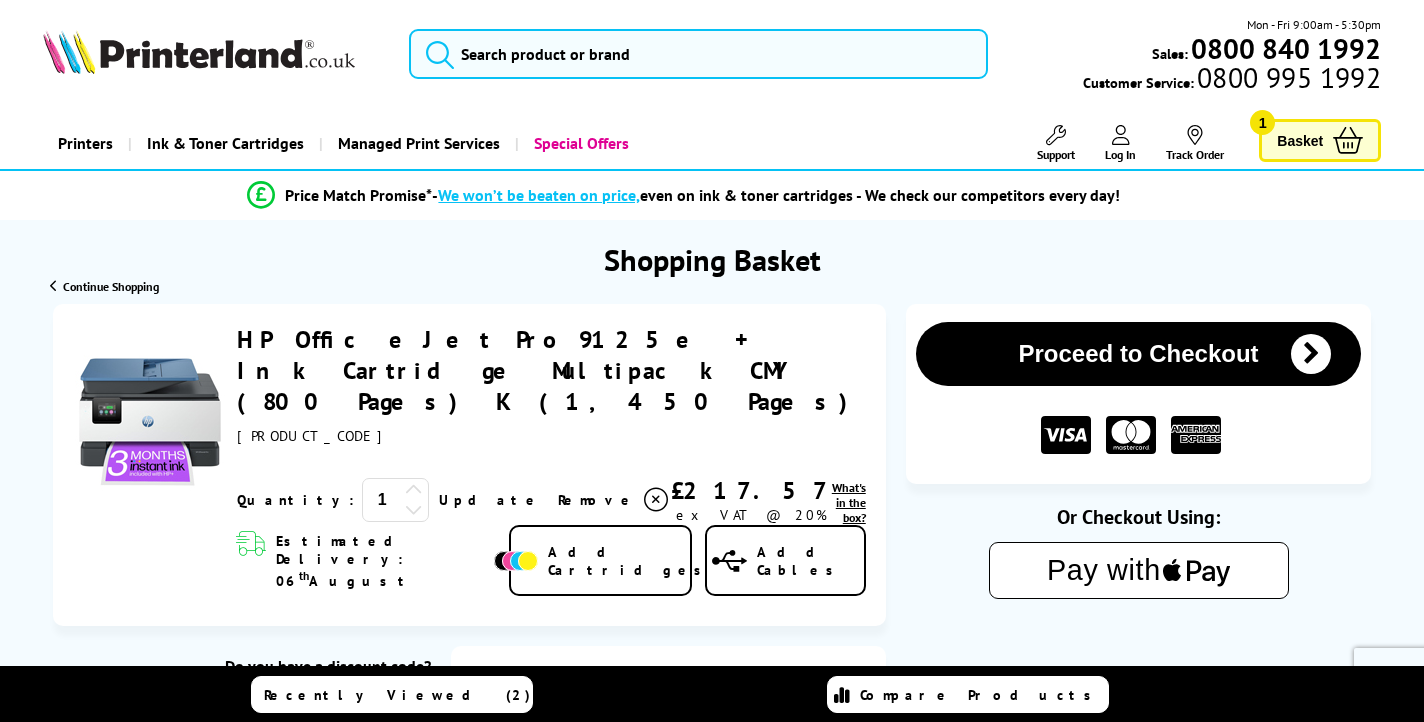click on "Basket" at bounding box center (1300, 140) 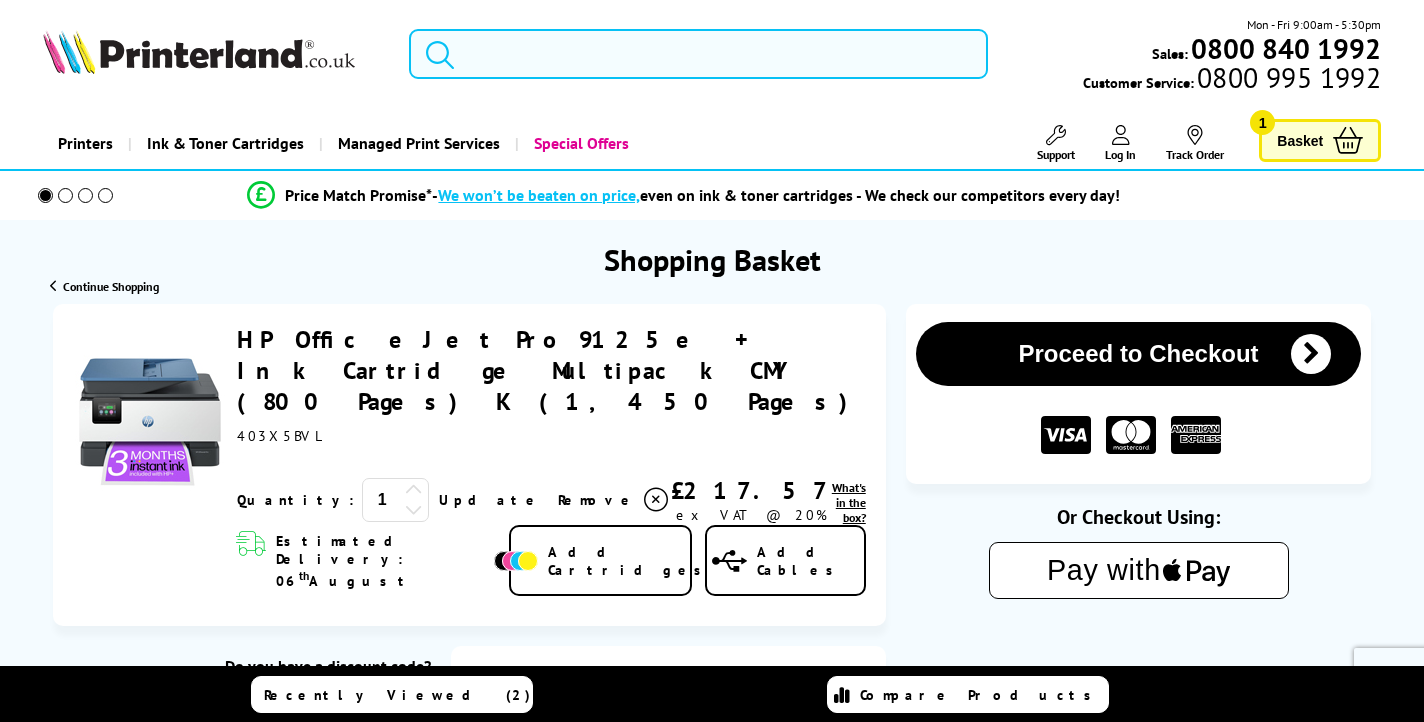 scroll, scrollTop: 0, scrollLeft: 0, axis: both 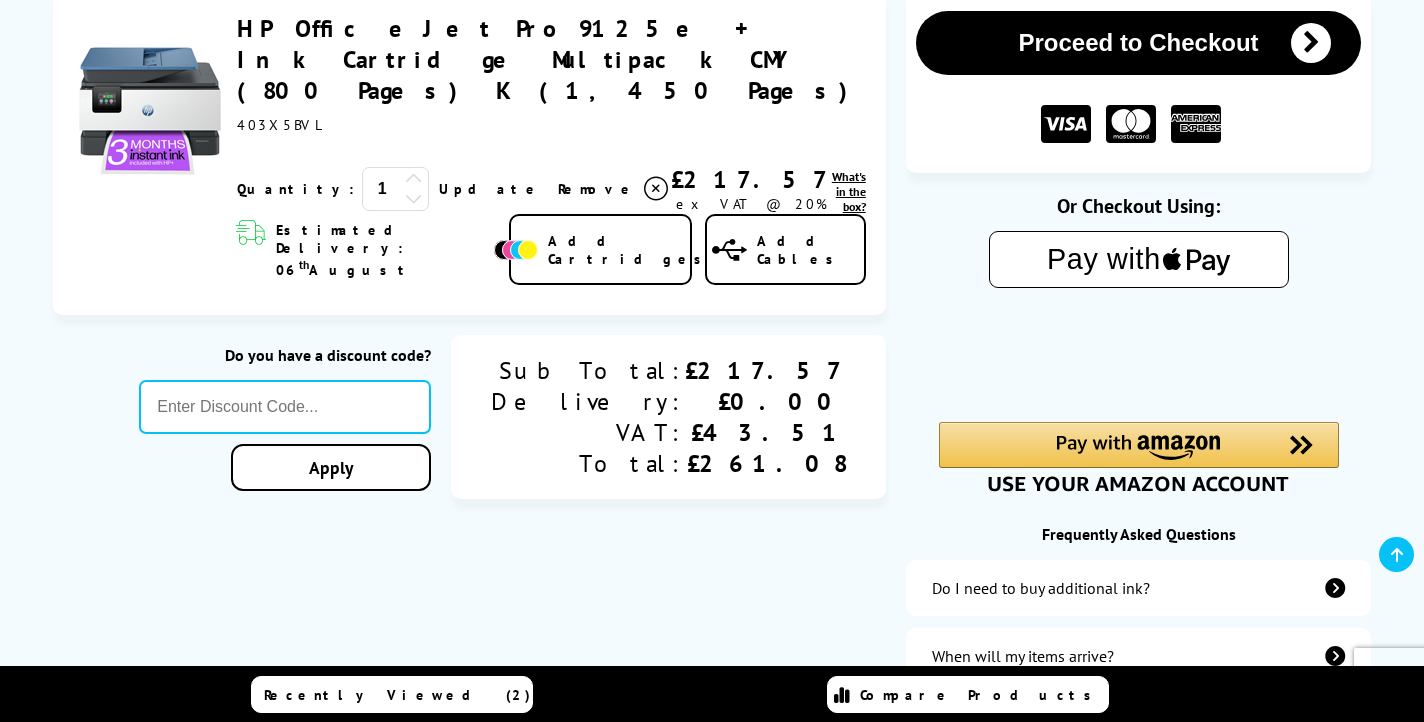 click on "Proceed to Checkout" at bounding box center (1139, 43) 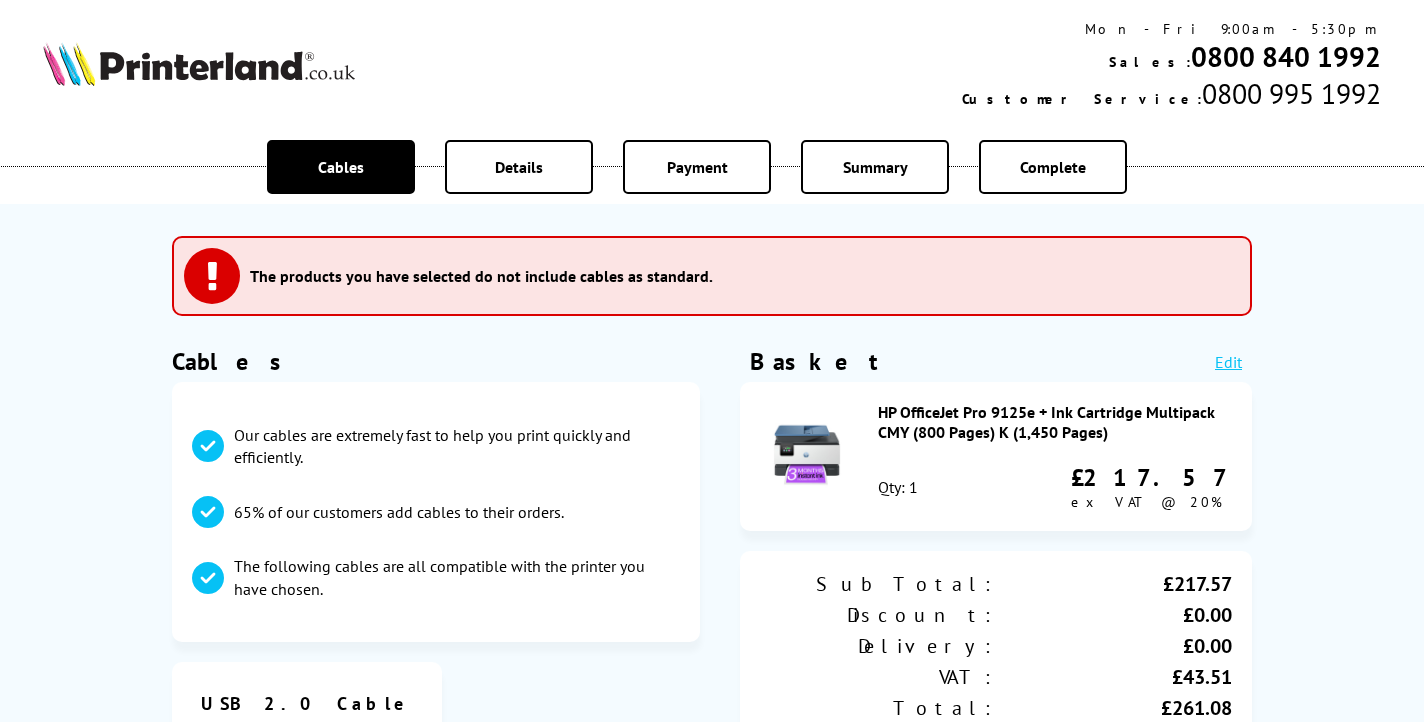 scroll, scrollTop: 0, scrollLeft: 0, axis: both 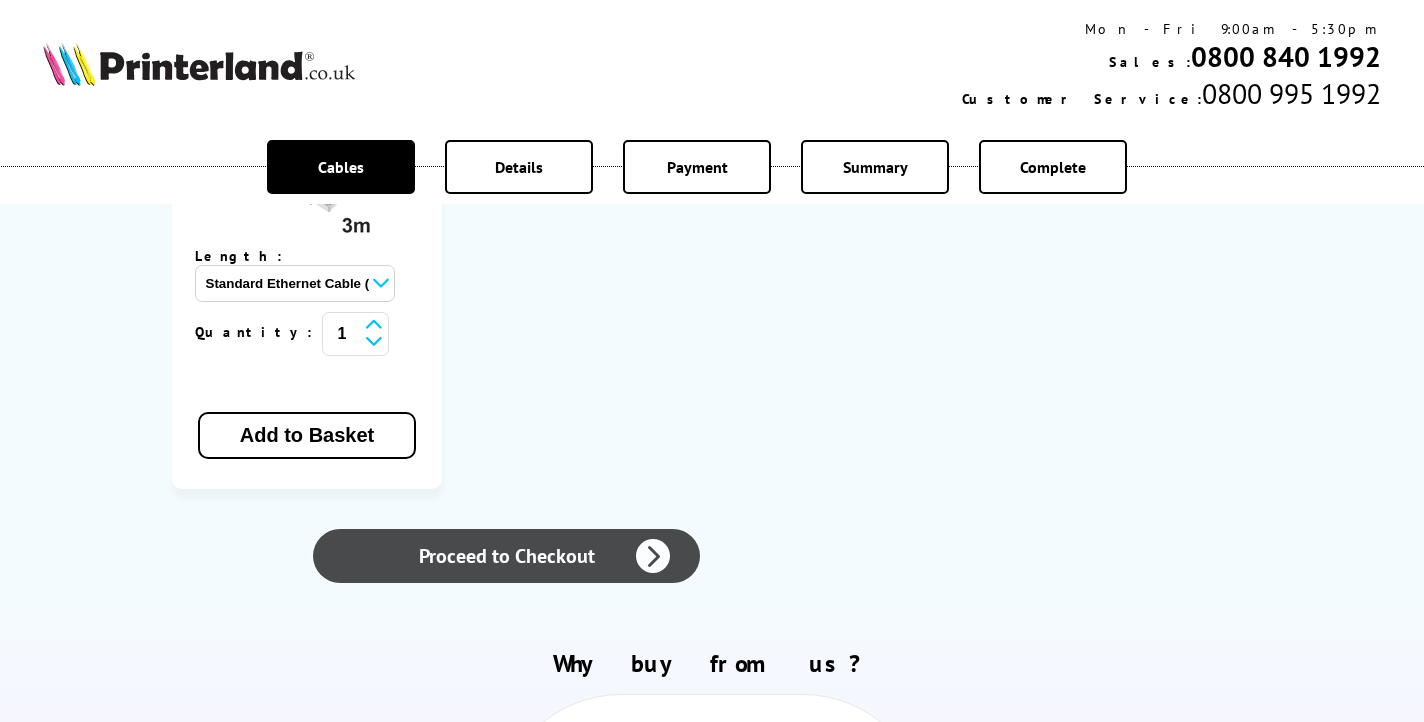 click on "Proceed to Checkout" at bounding box center [506, 556] 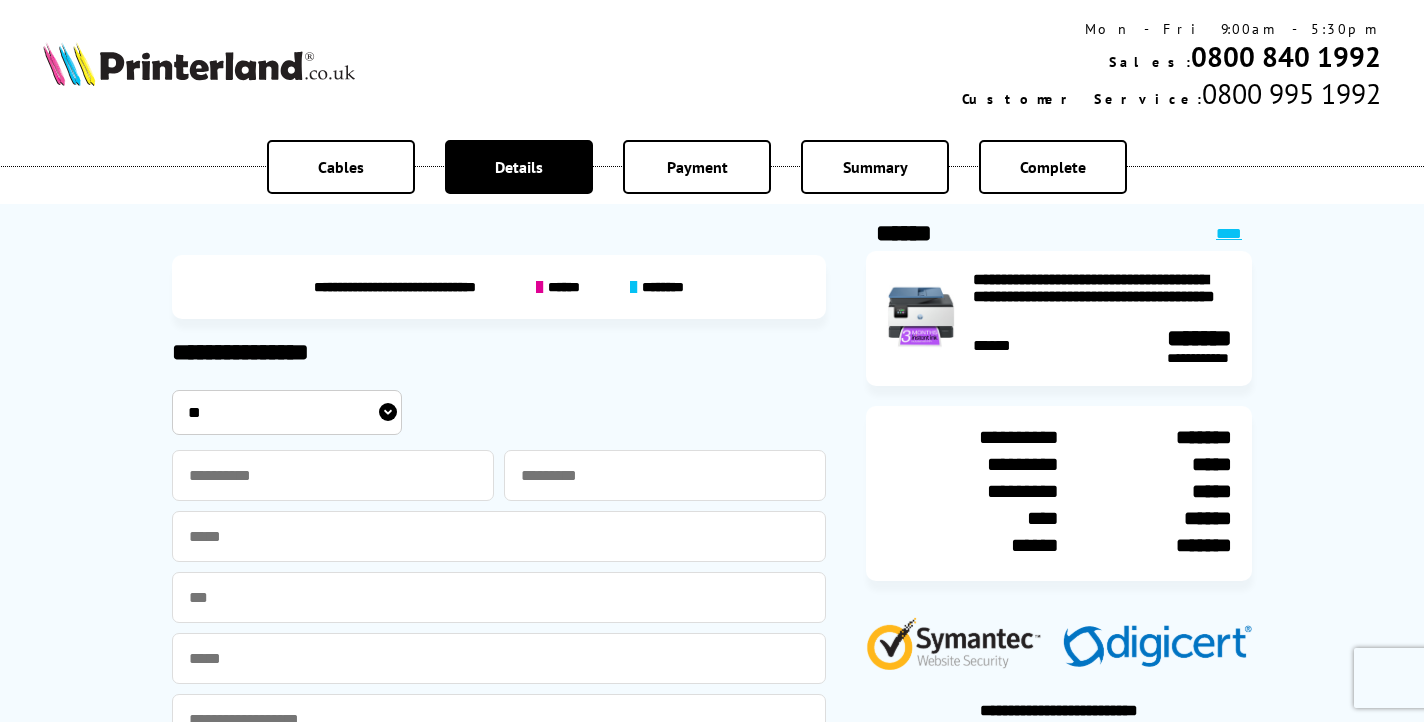 scroll, scrollTop: 0, scrollLeft: 0, axis: both 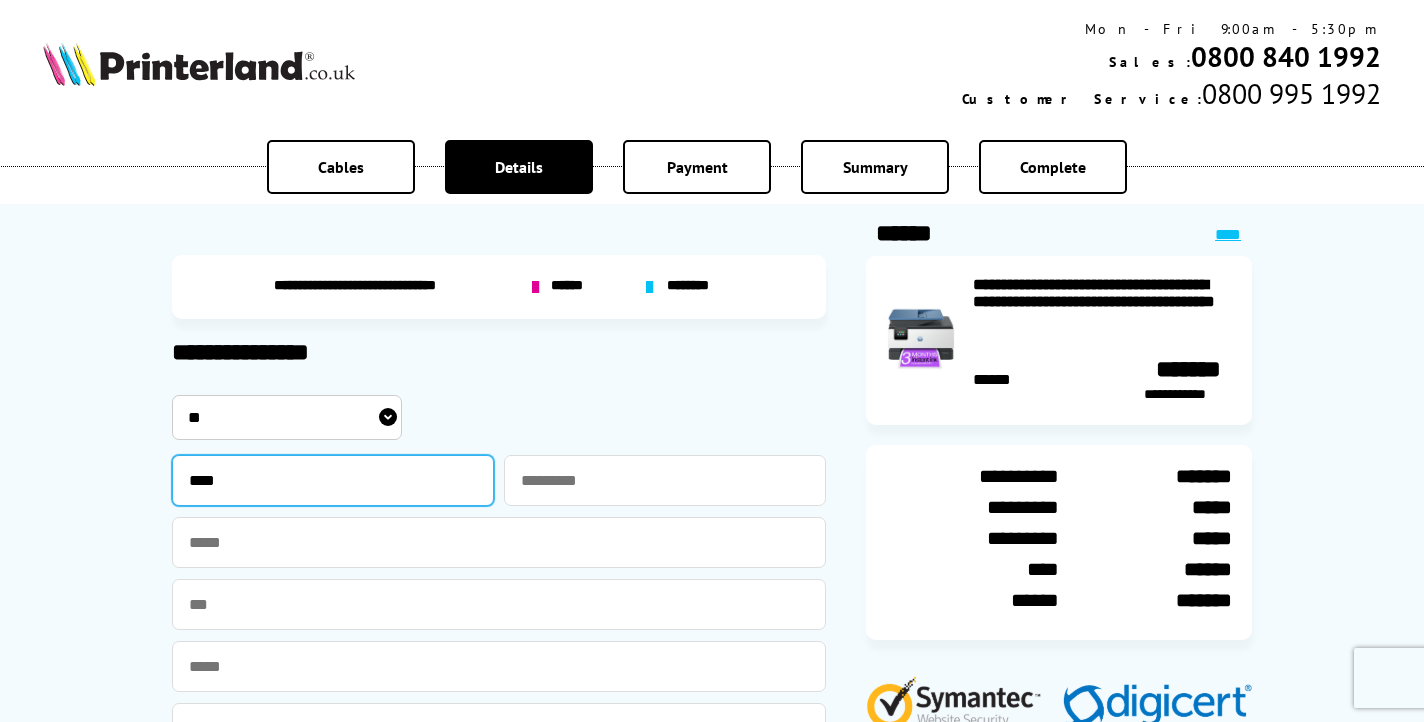 type on "****" 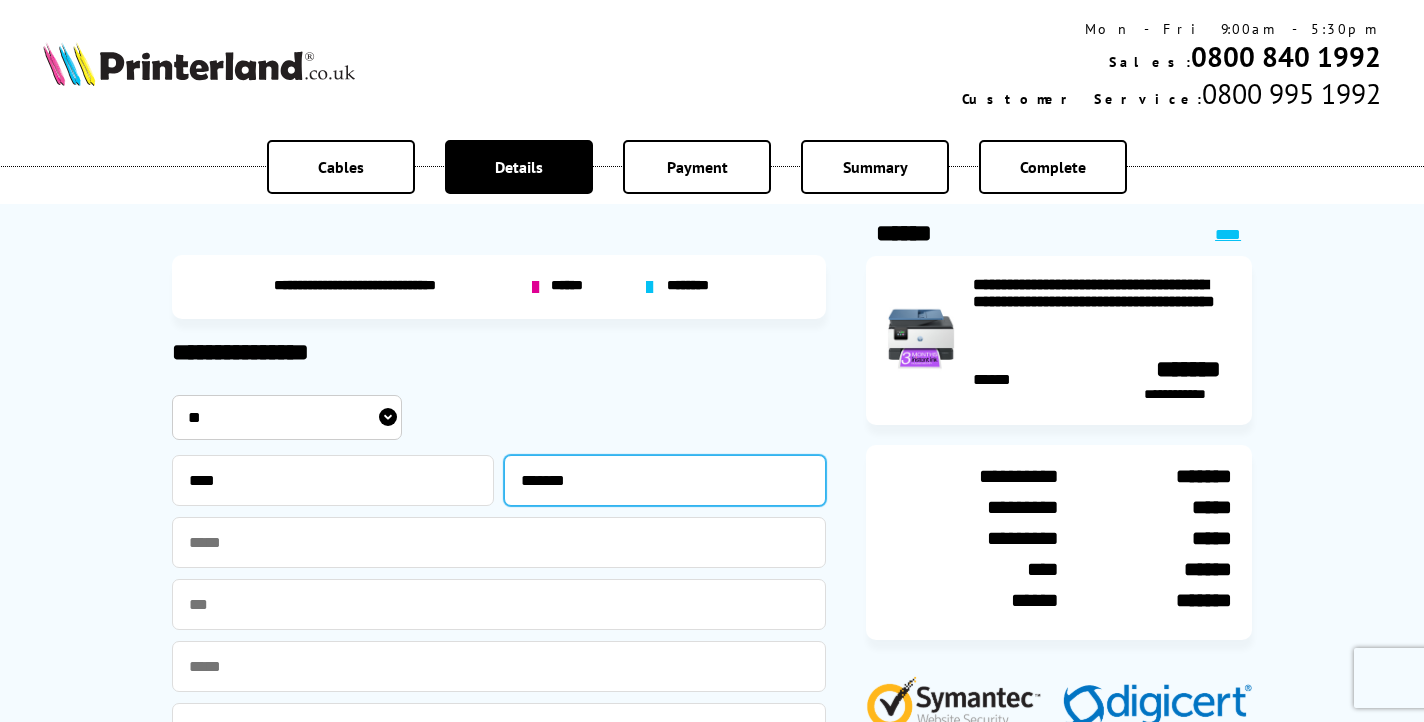 type on "*******" 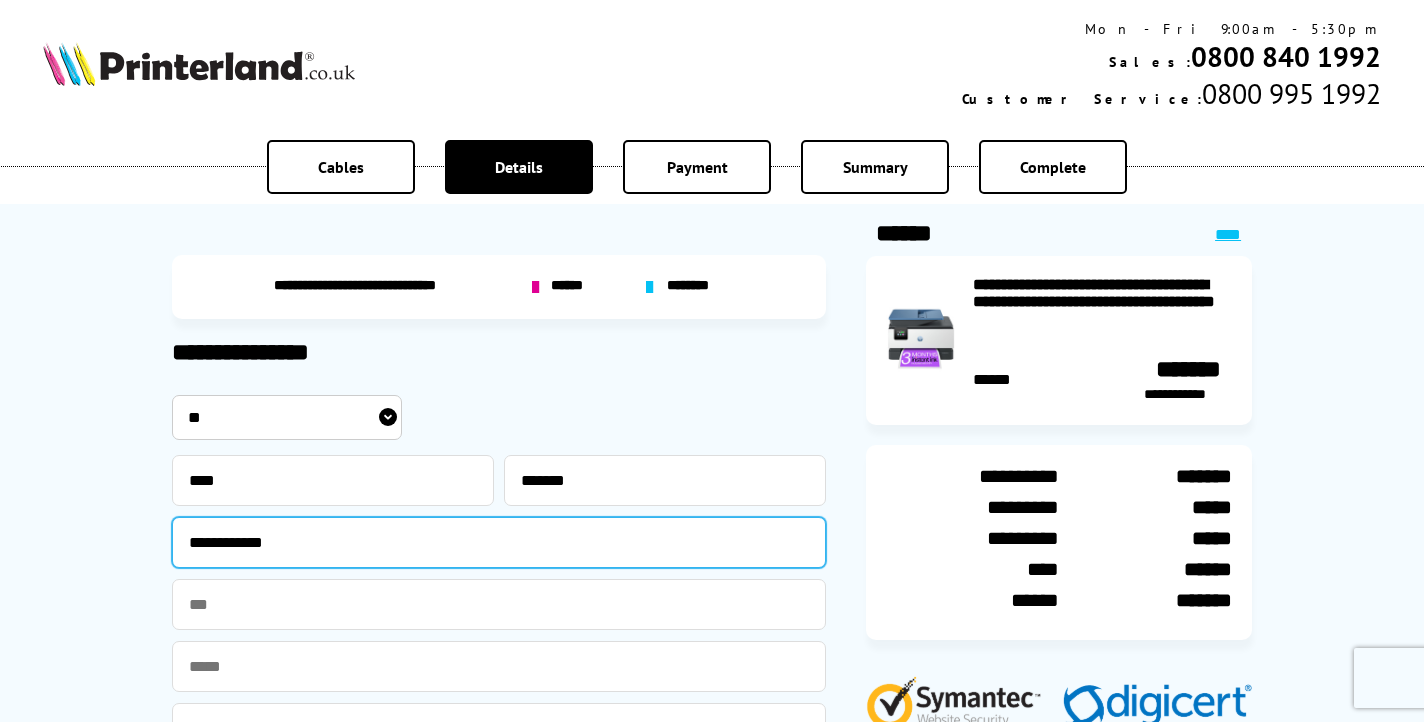 type on "**********" 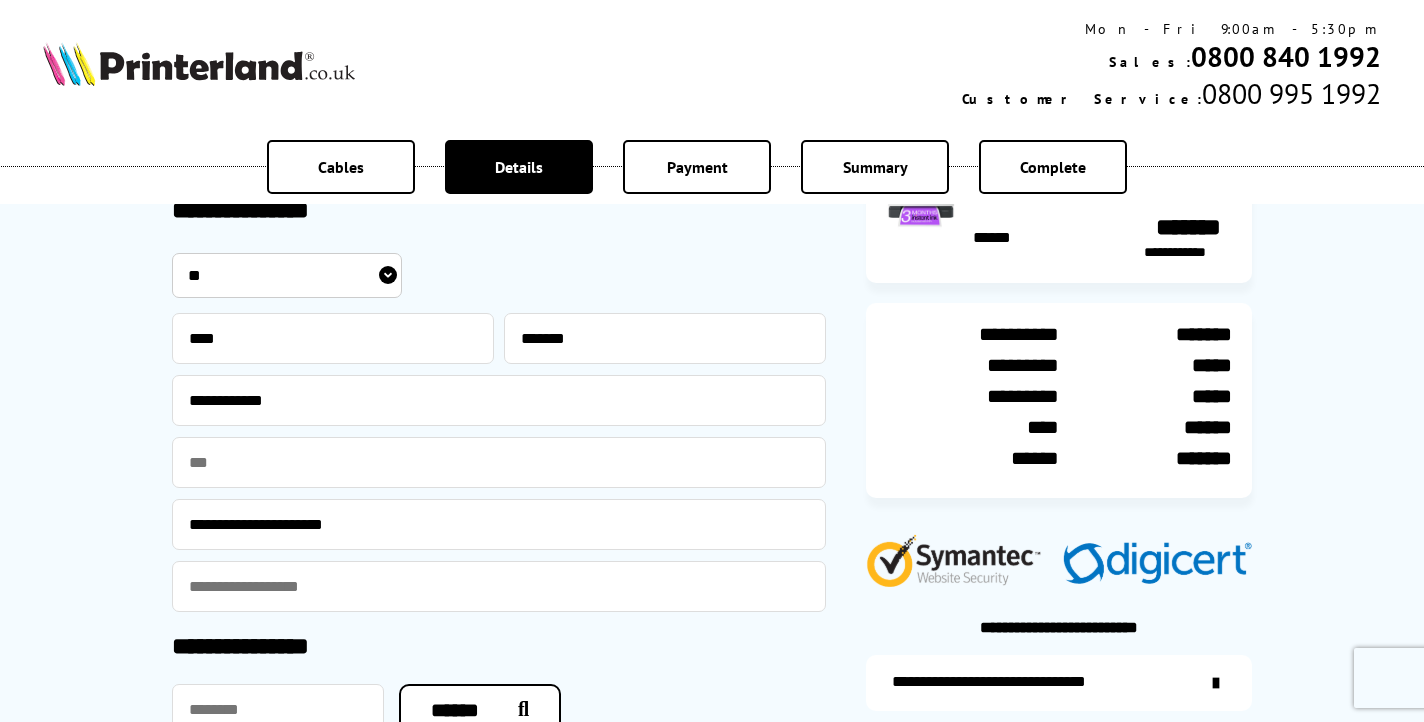 scroll, scrollTop: 243, scrollLeft: 0, axis: vertical 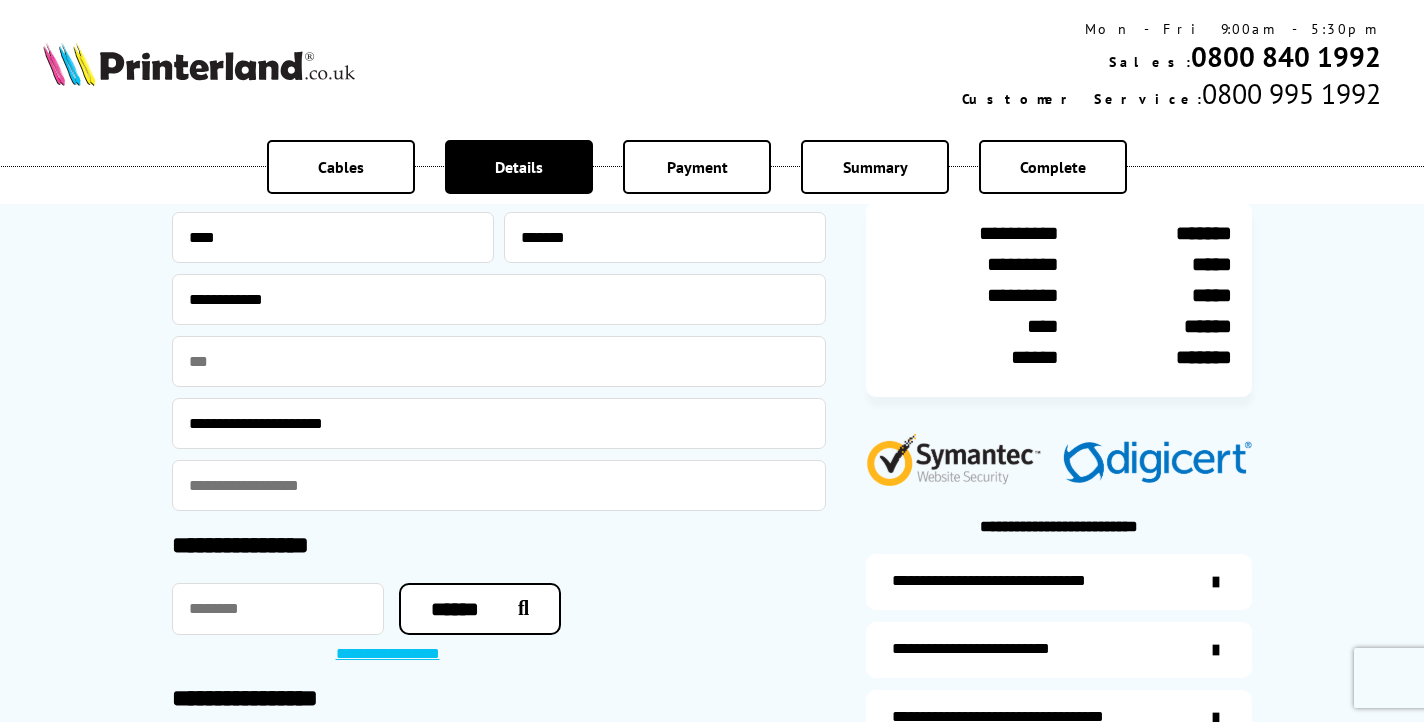 type on "**********" 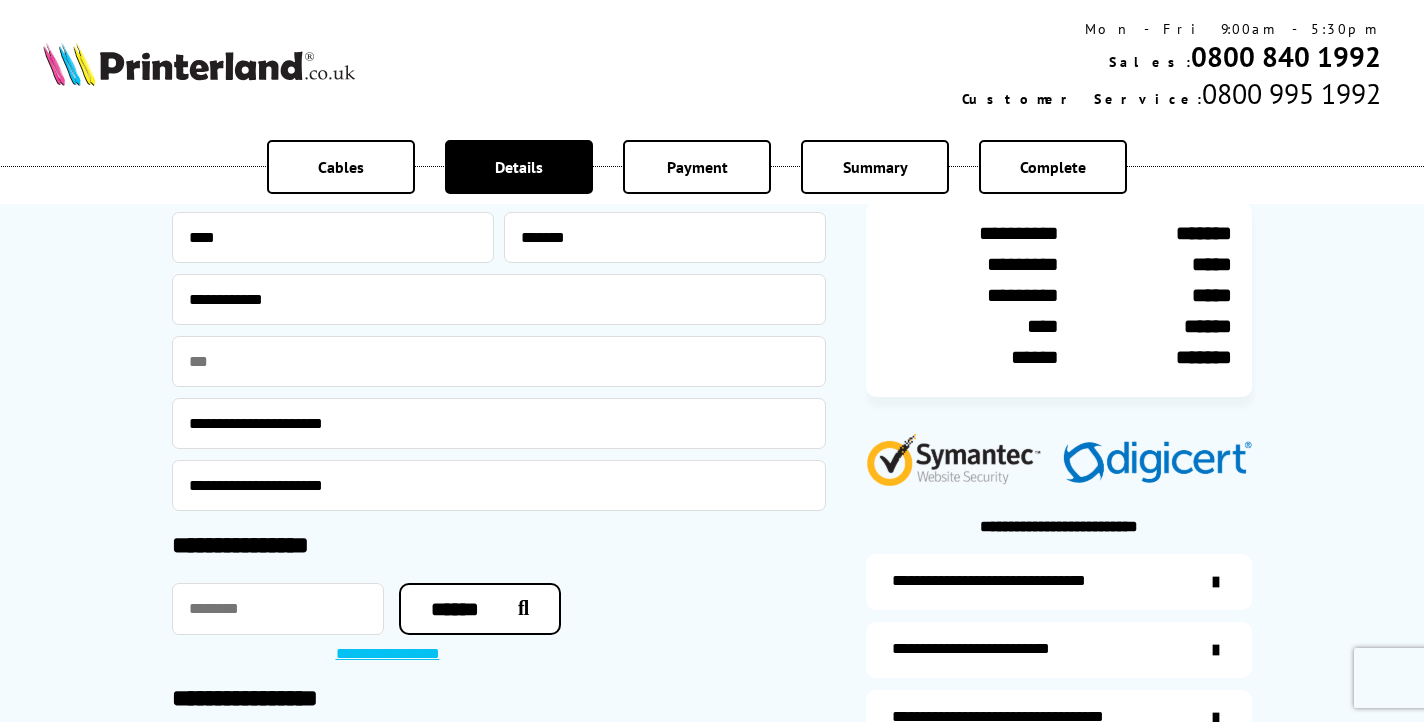 type on "**********" 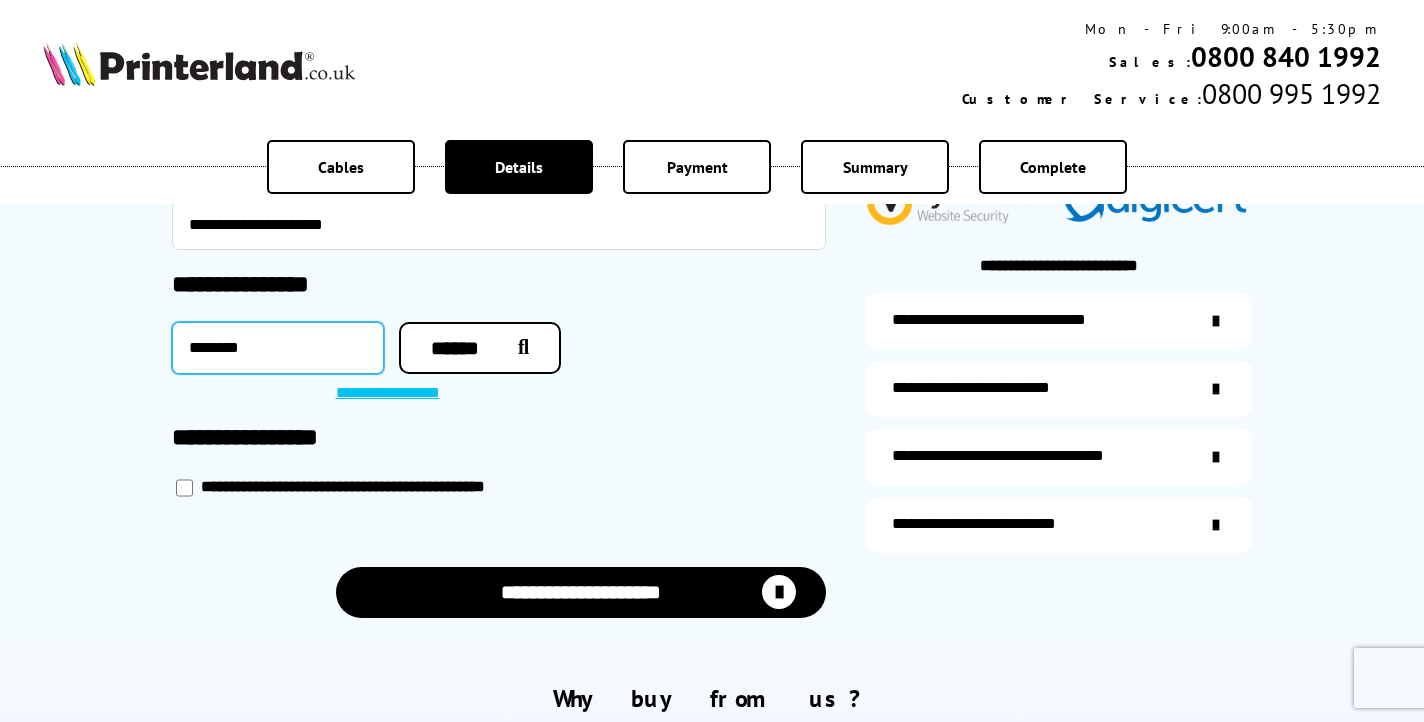 scroll, scrollTop: 507, scrollLeft: 0, axis: vertical 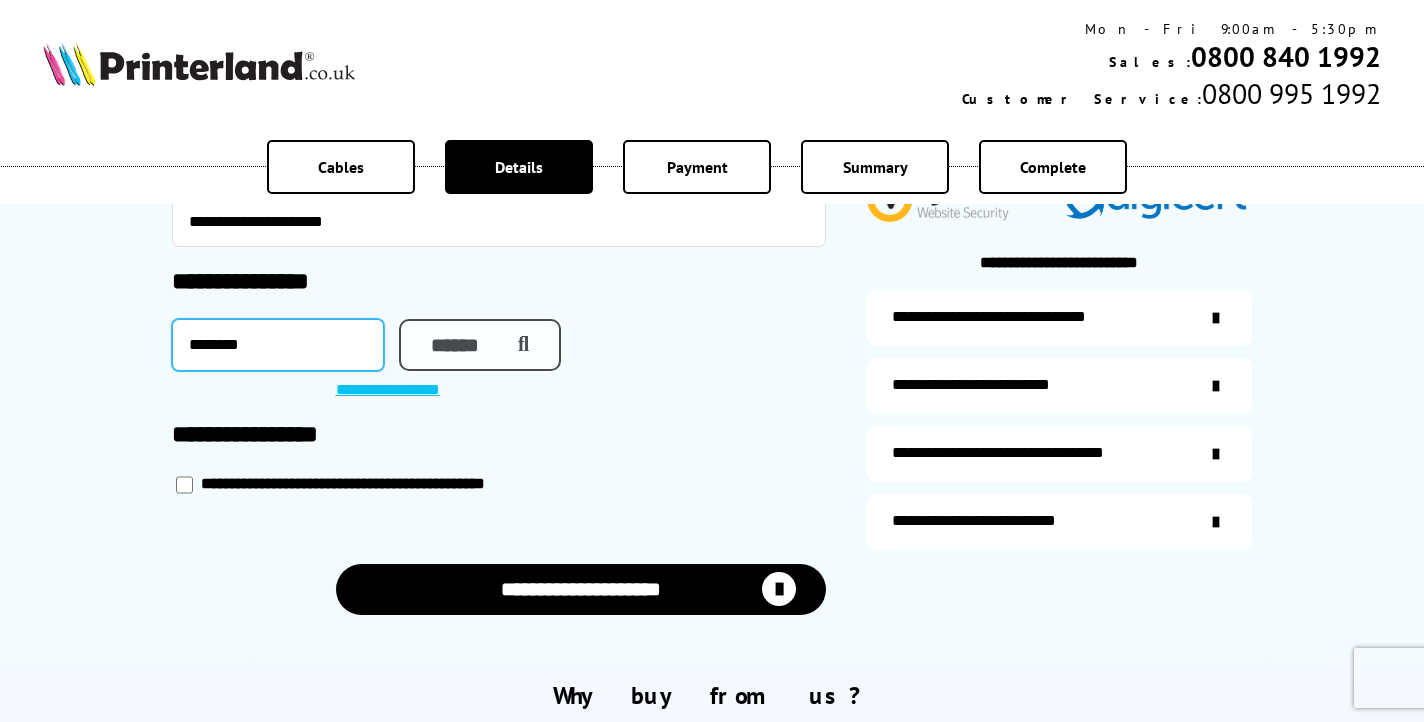 type on "********" 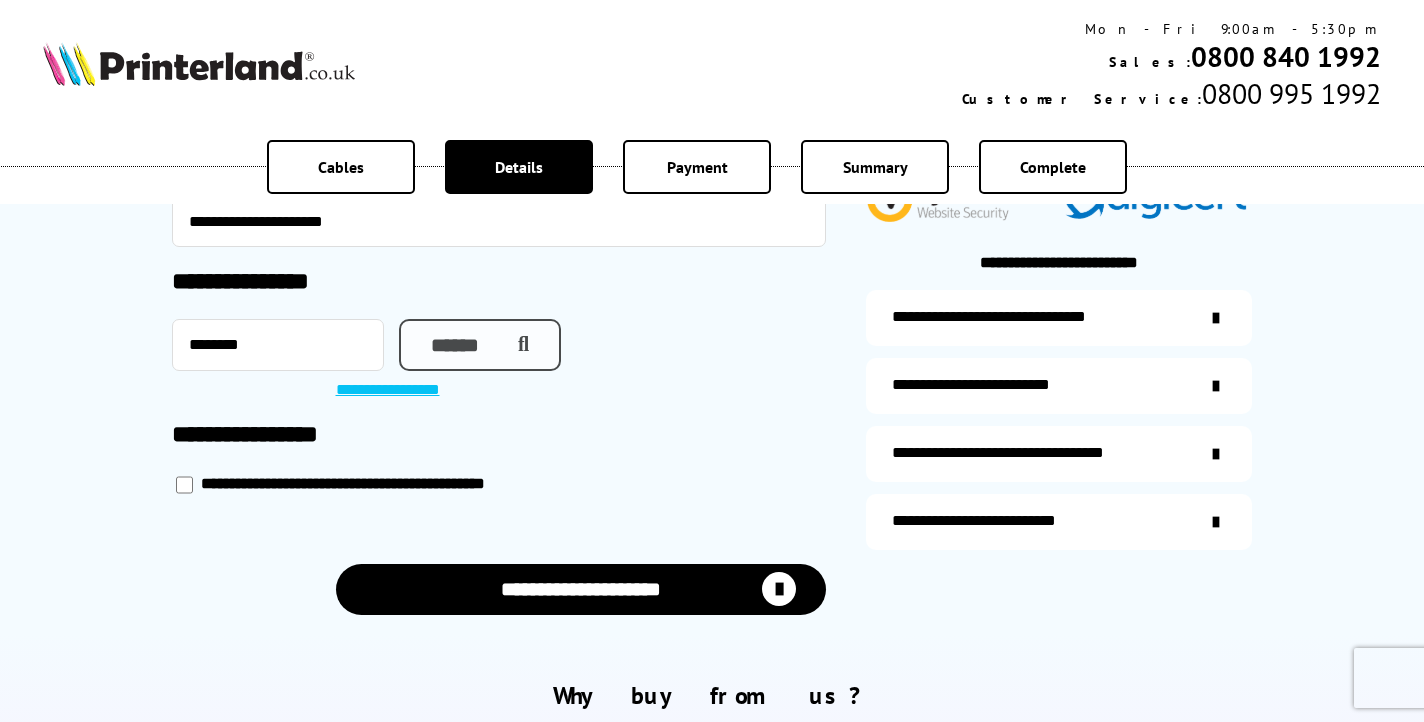 click on "******" at bounding box center (480, 345) 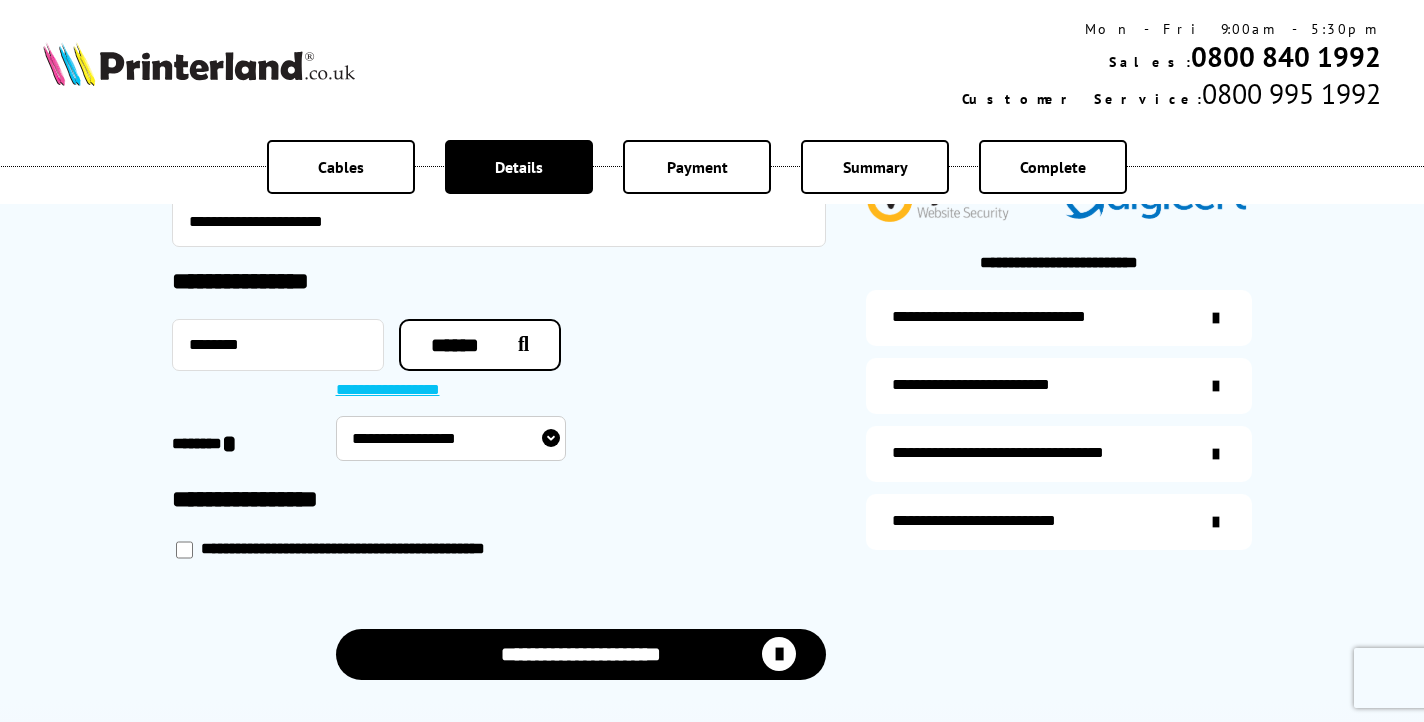 select on "**********" 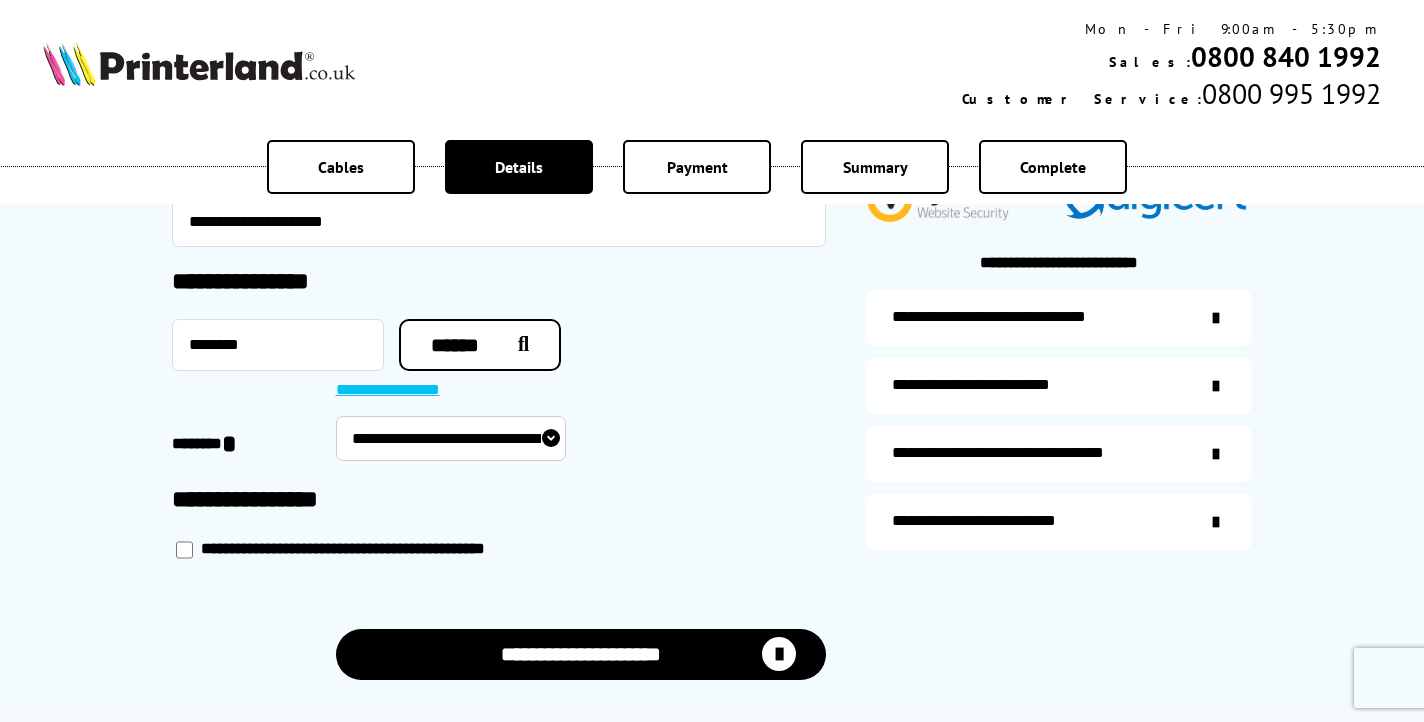 select on "**********" 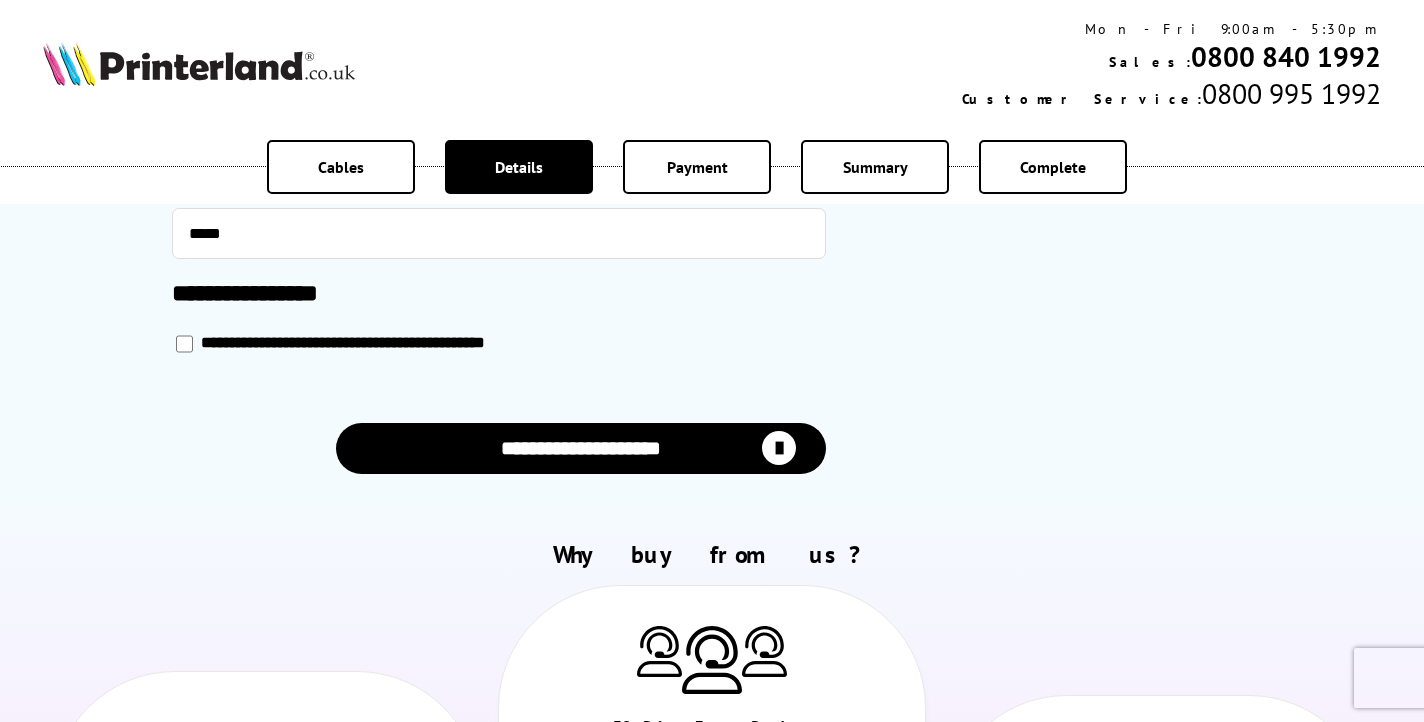 scroll, scrollTop: 1060, scrollLeft: 0, axis: vertical 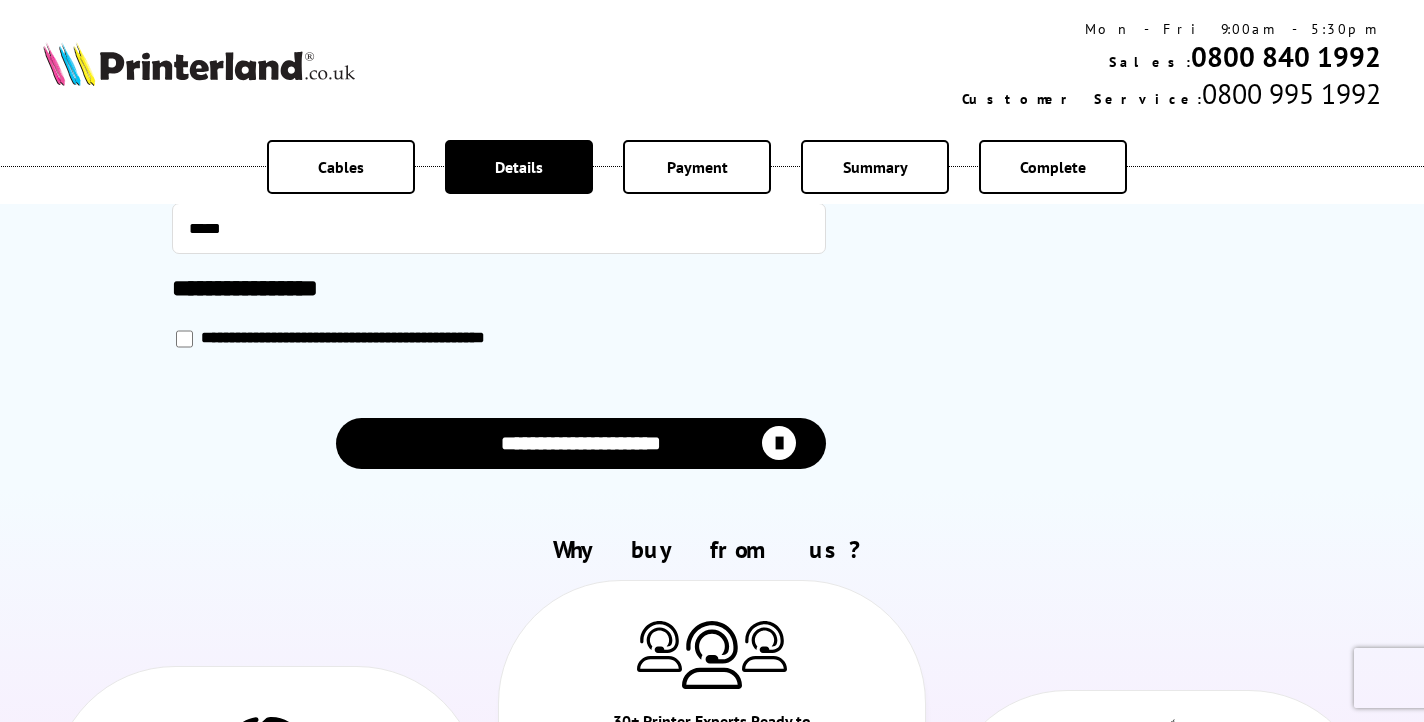 click on "**********" at bounding box center (581, 443) 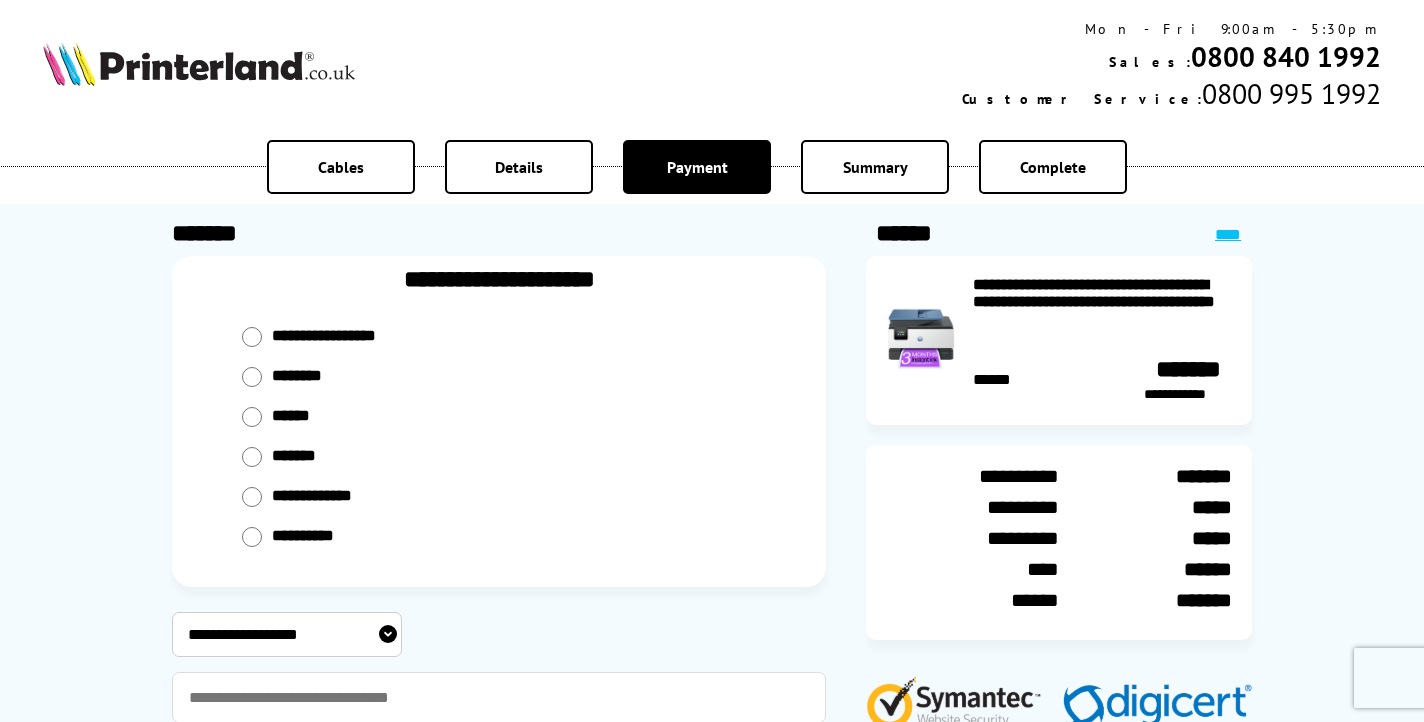 scroll, scrollTop: 0, scrollLeft: 0, axis: both 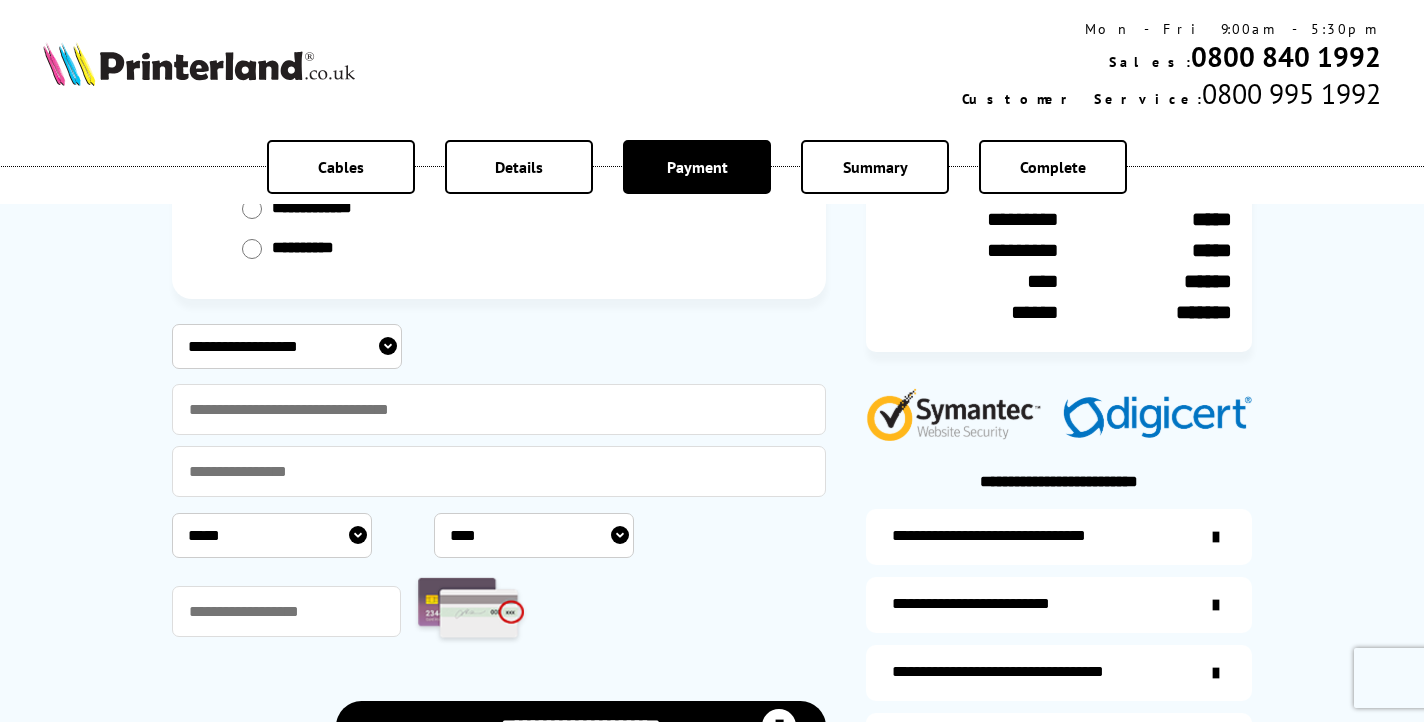 select on "**********" 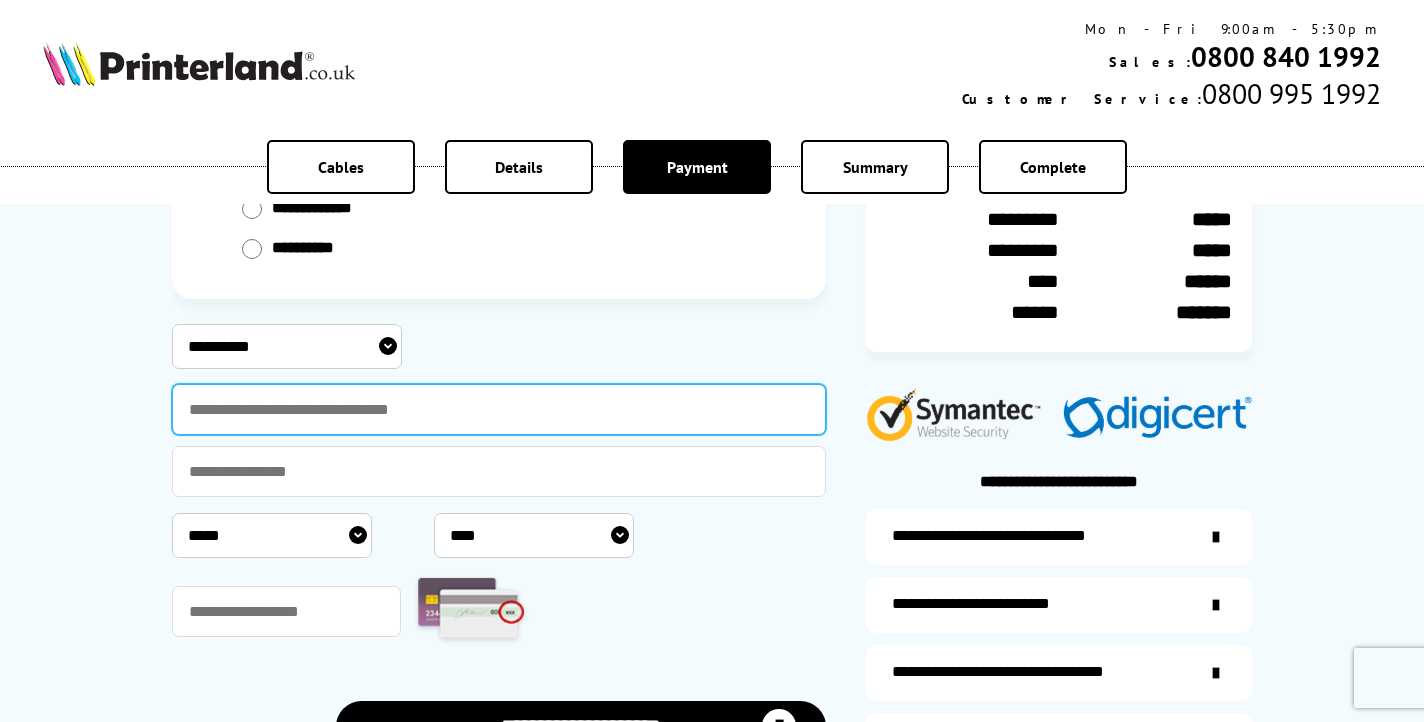 click at bounding box center (499, 409) 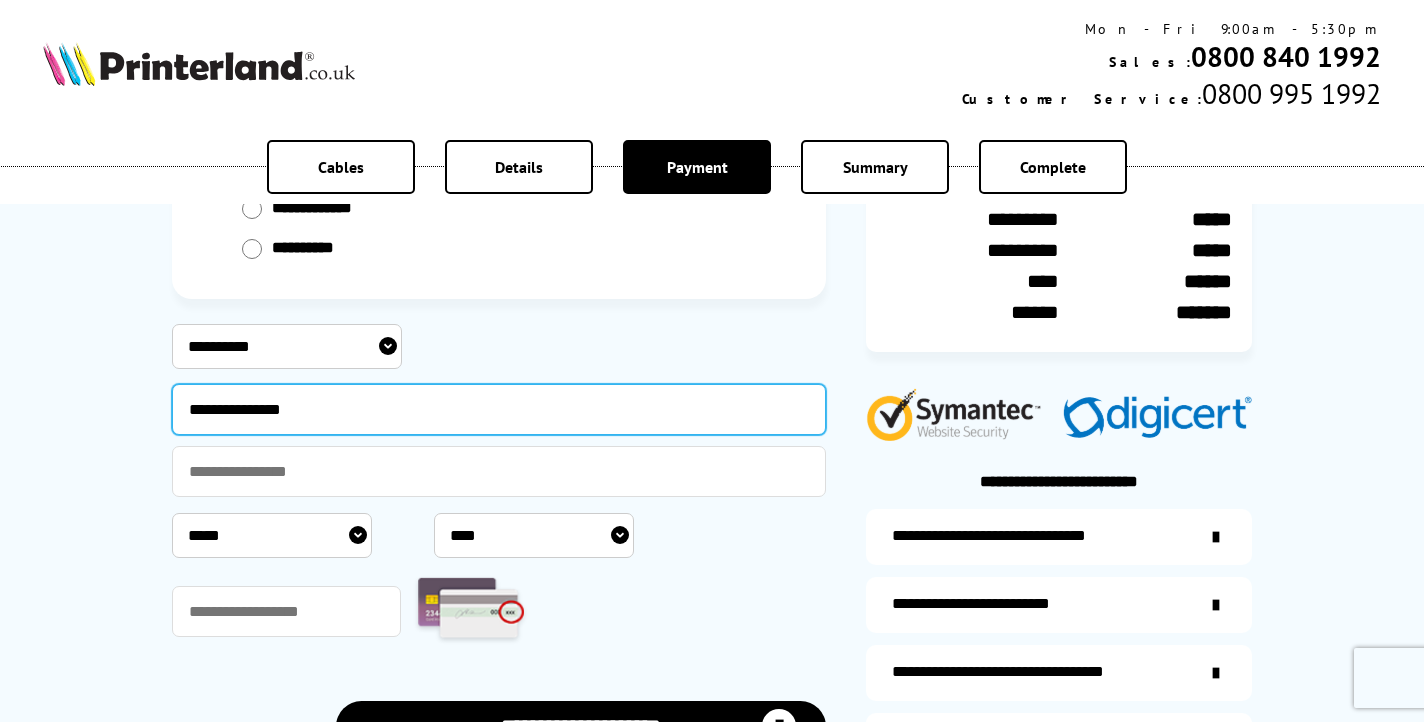 type on "**********" 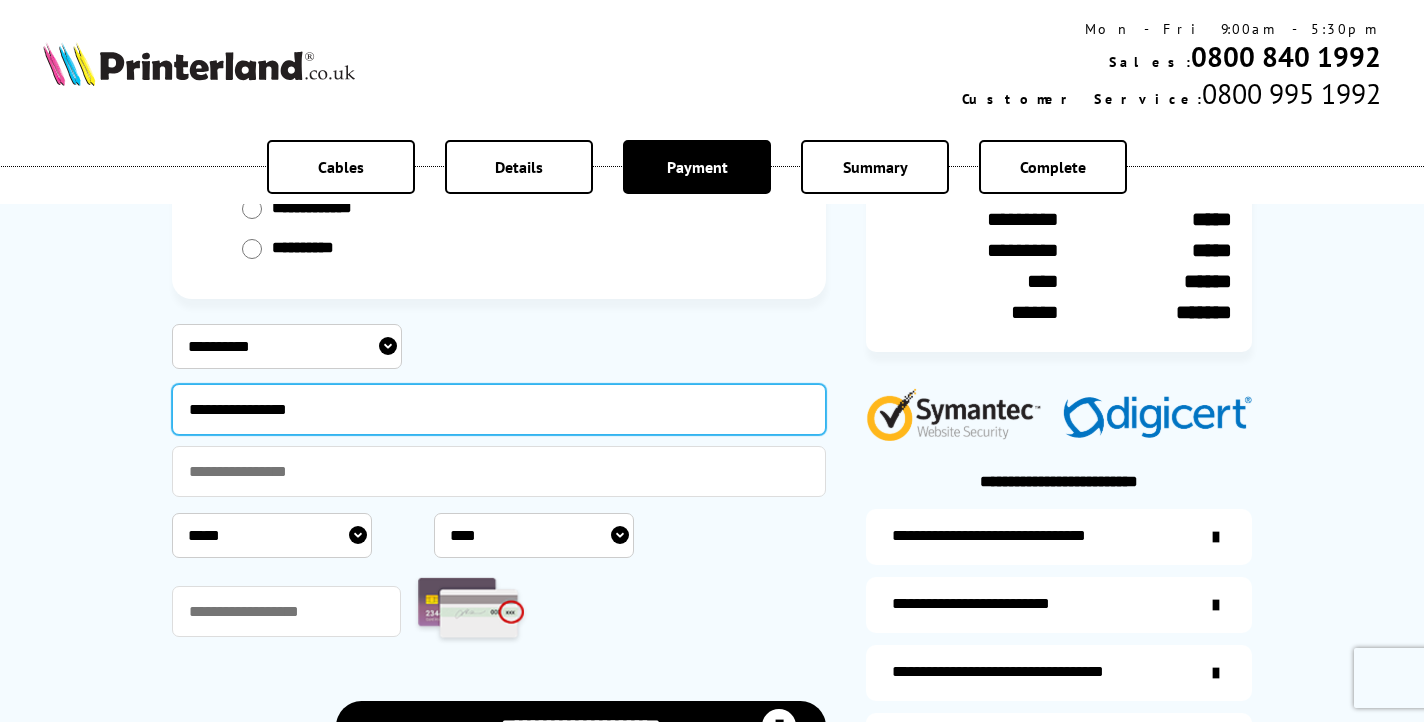 drag, startPoint x: 358, startPoint y: 405, endPoint x: 199, endPoint y: 394, distance: 159.38005 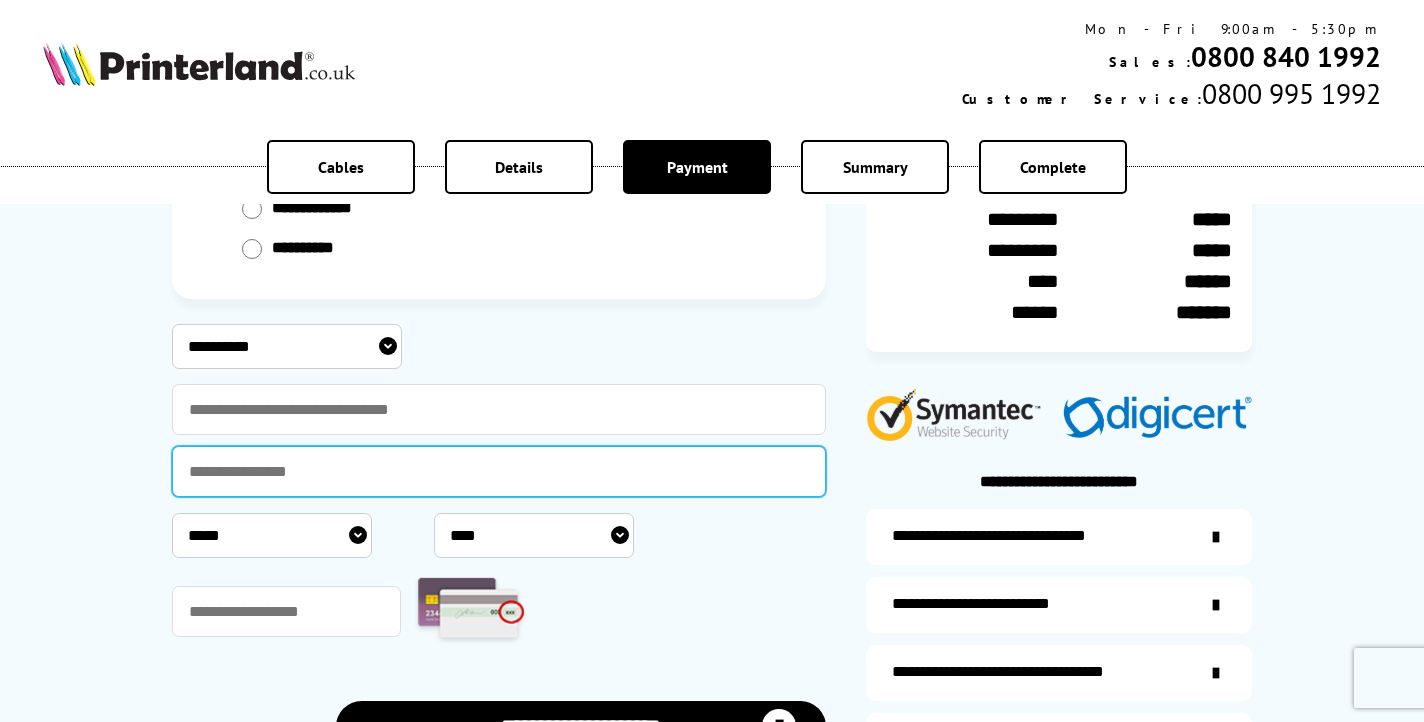 click at bounding box center (499, 471) 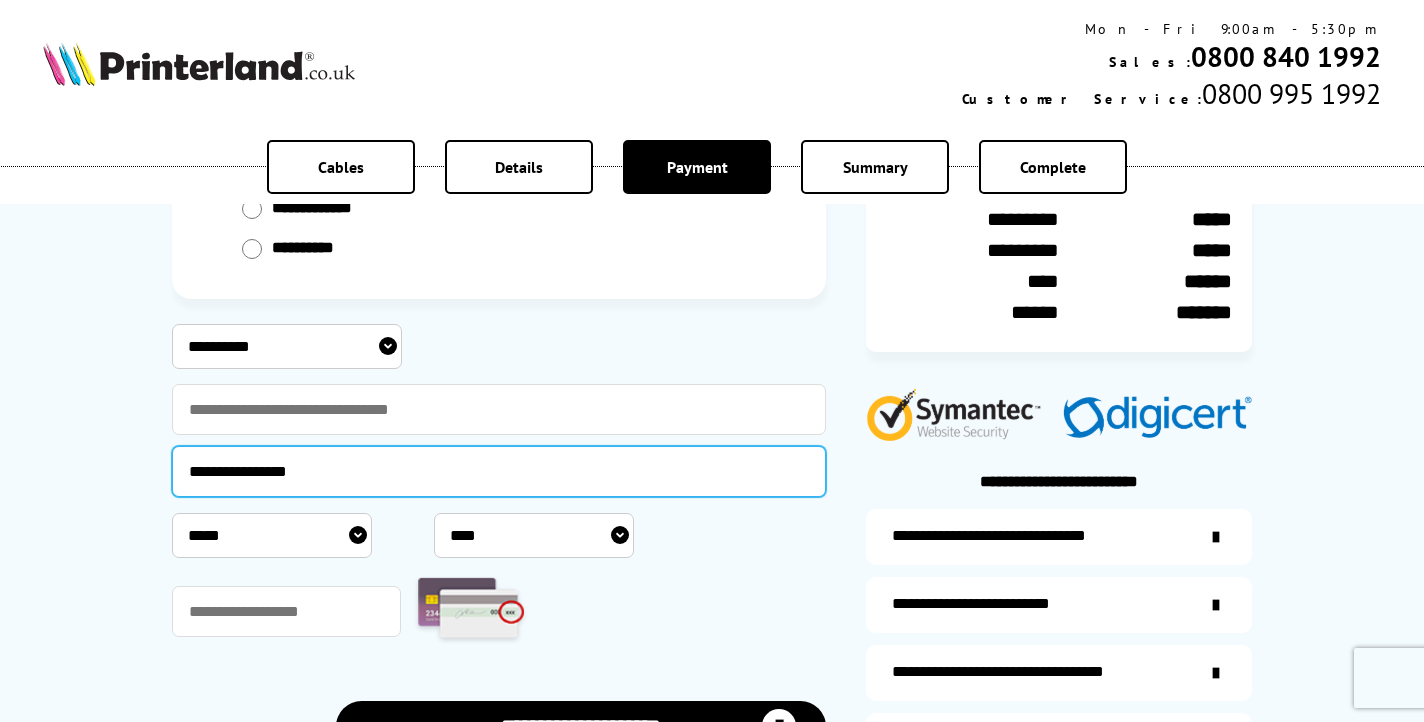 type on "**********" 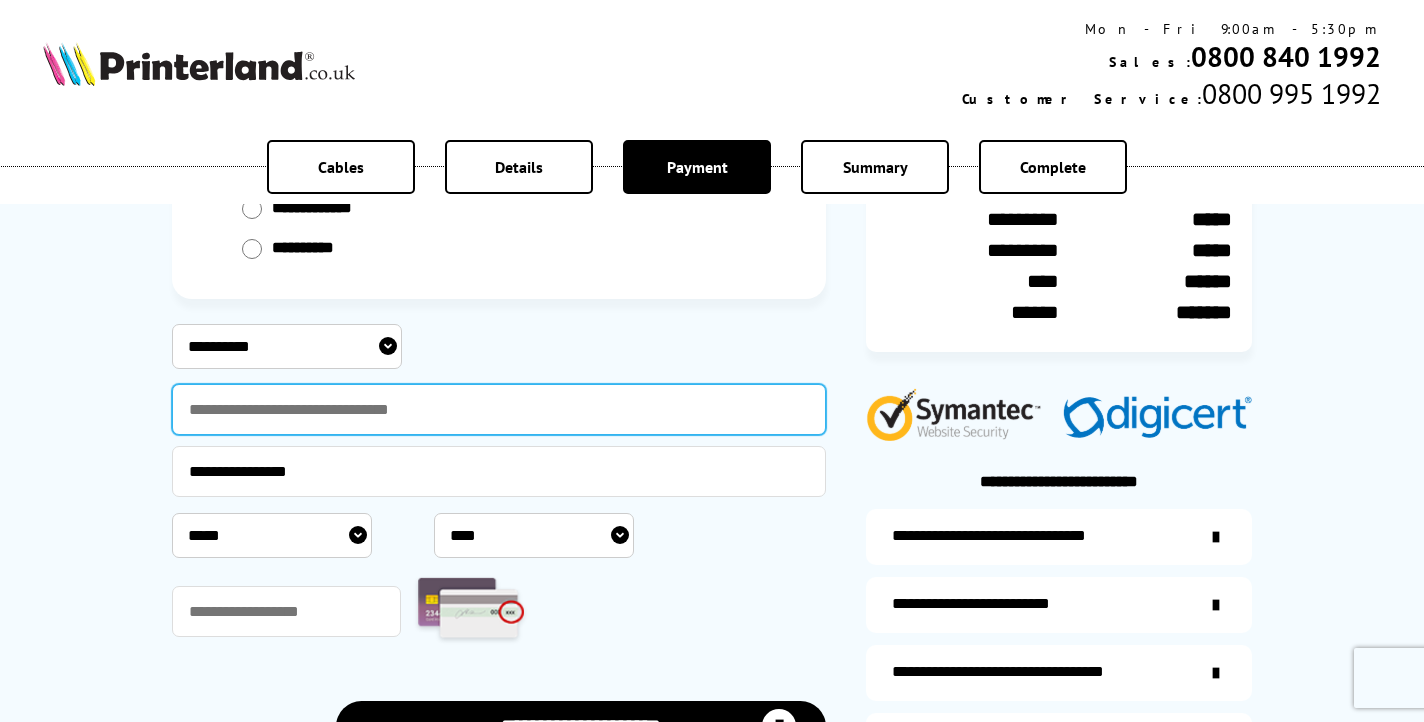 click at bounding box center [499, 409] 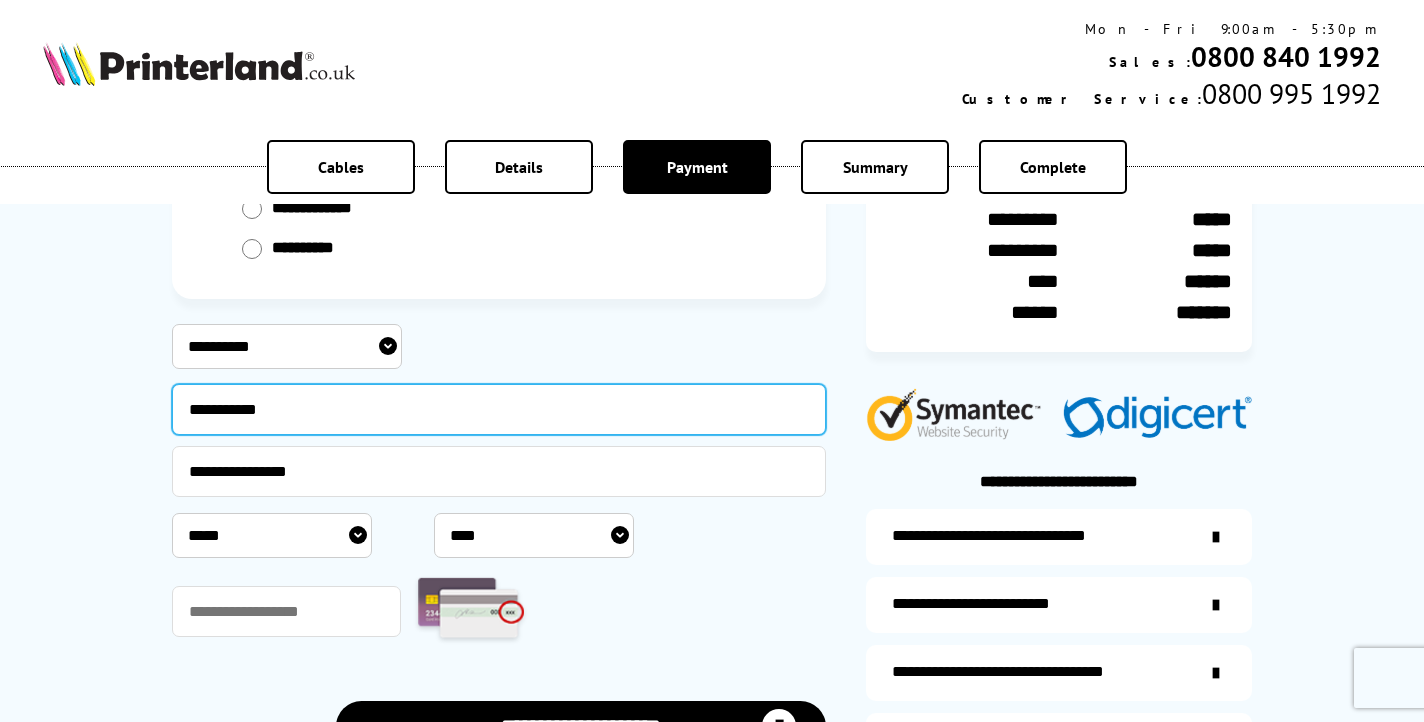 type on "**********" 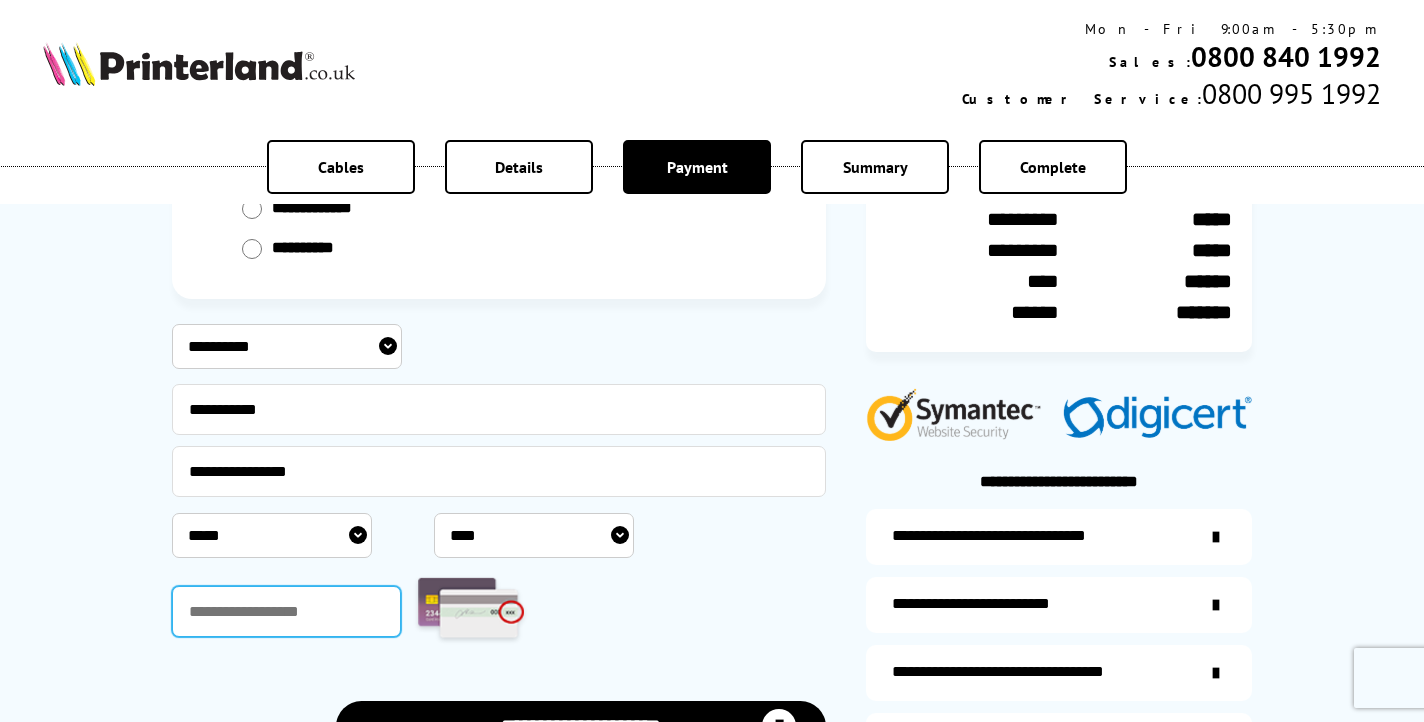 click at bounding box center [286, 611] 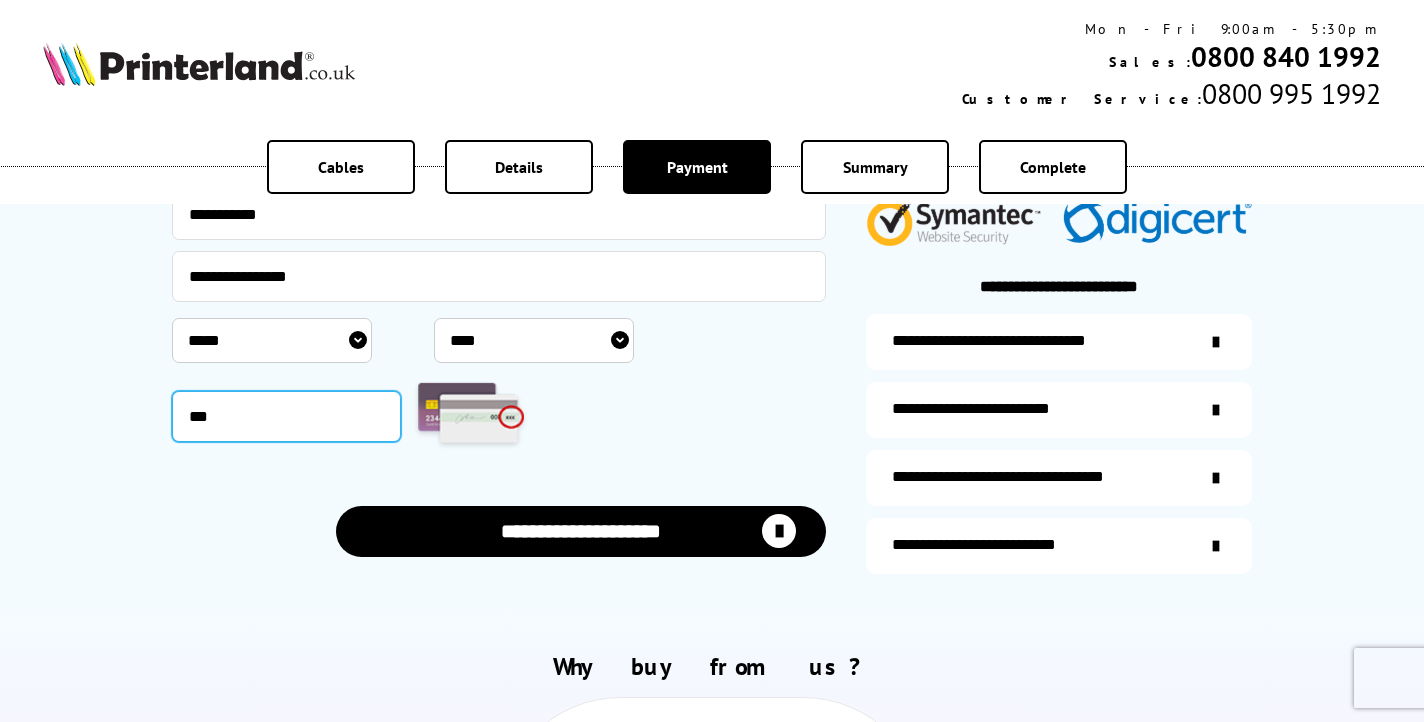 scroll, scrollTop: 491, scrollLeft: 0, axis: vertical 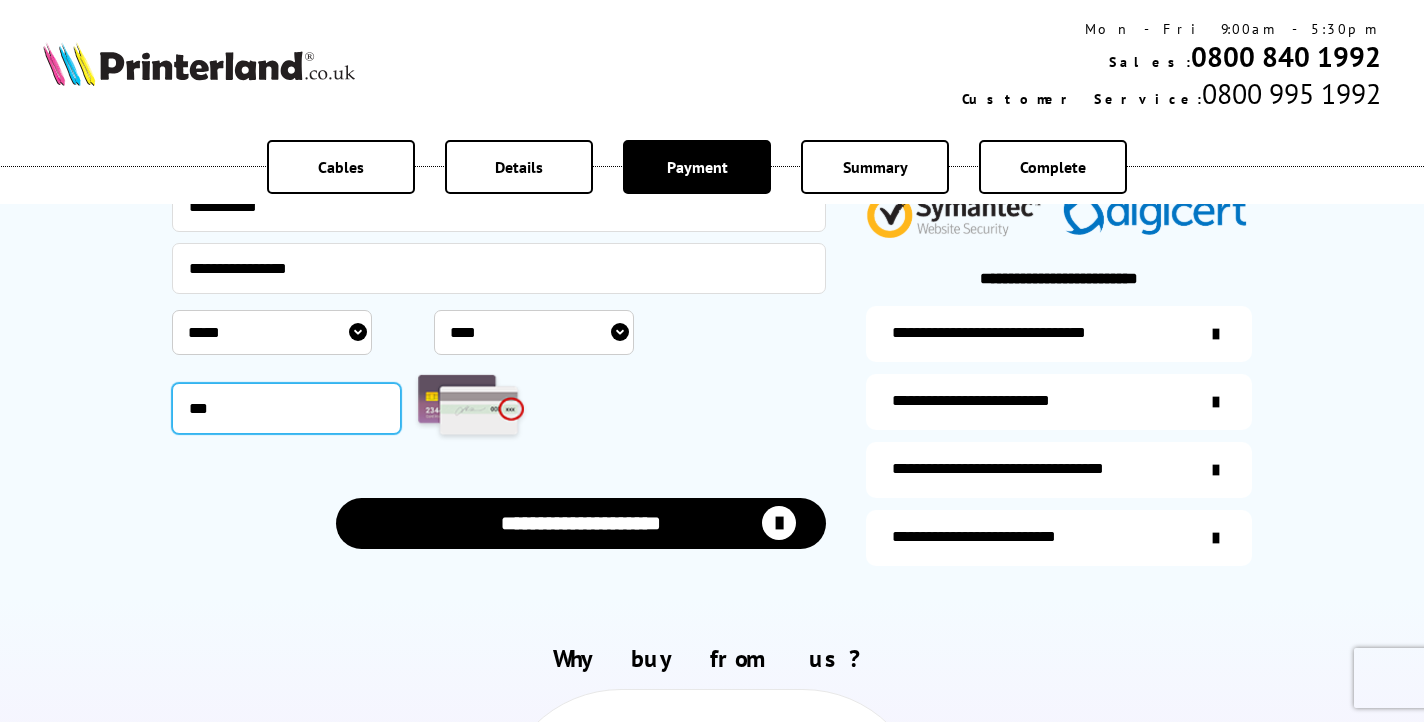 type on "***" 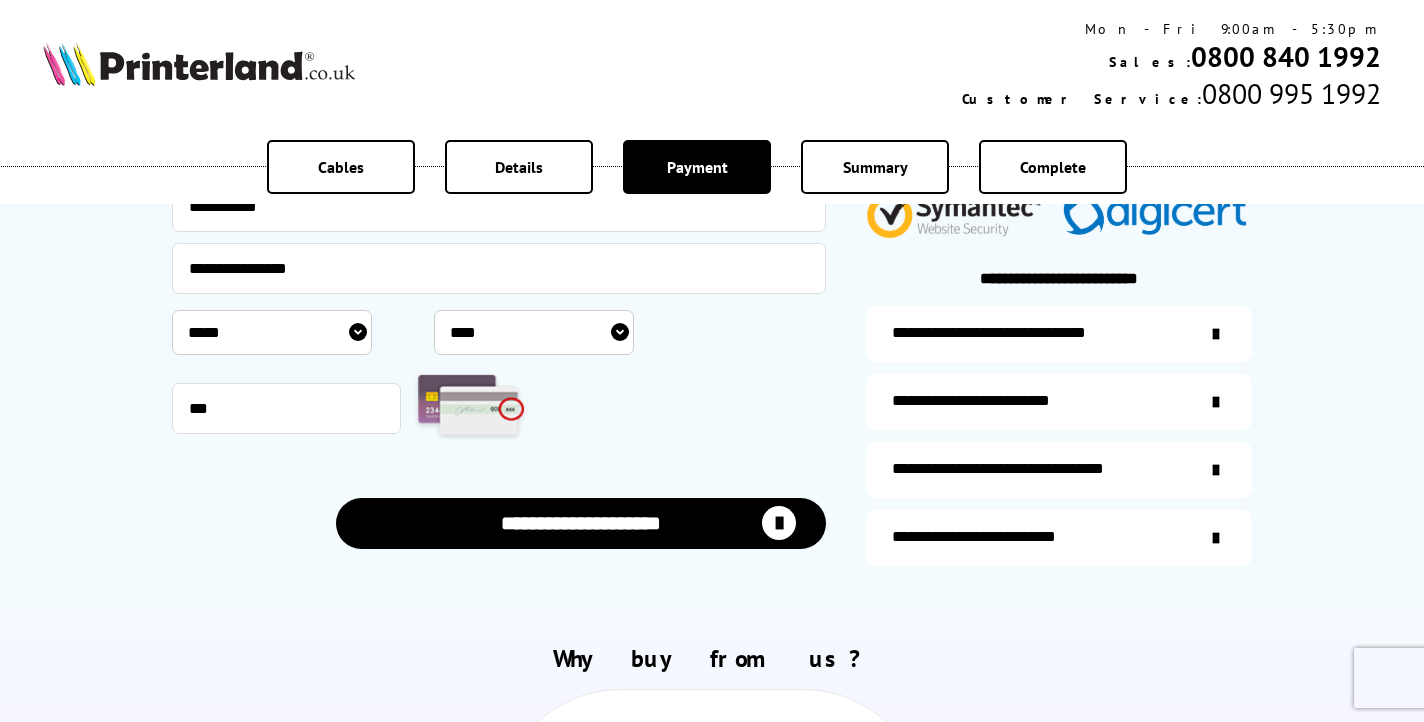 click on "**********" at bounding box center (581, 523) 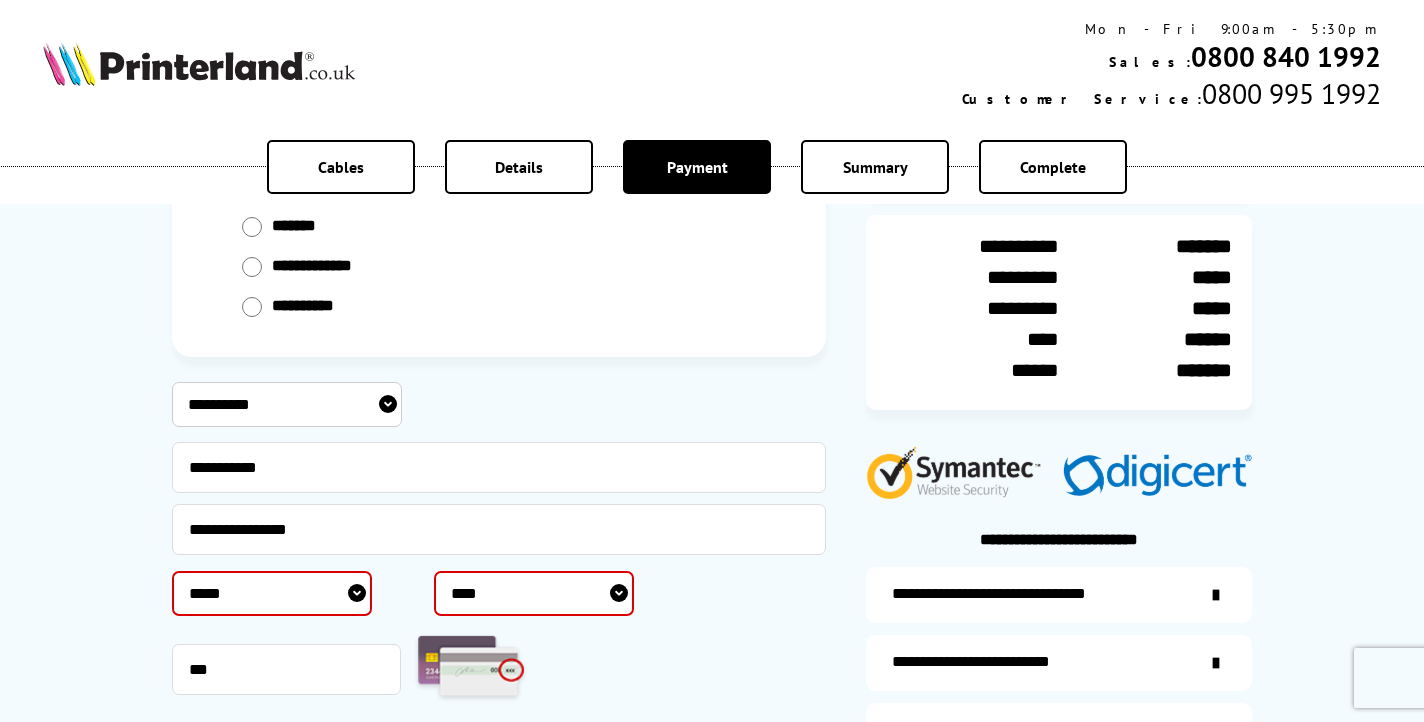 select on "*" 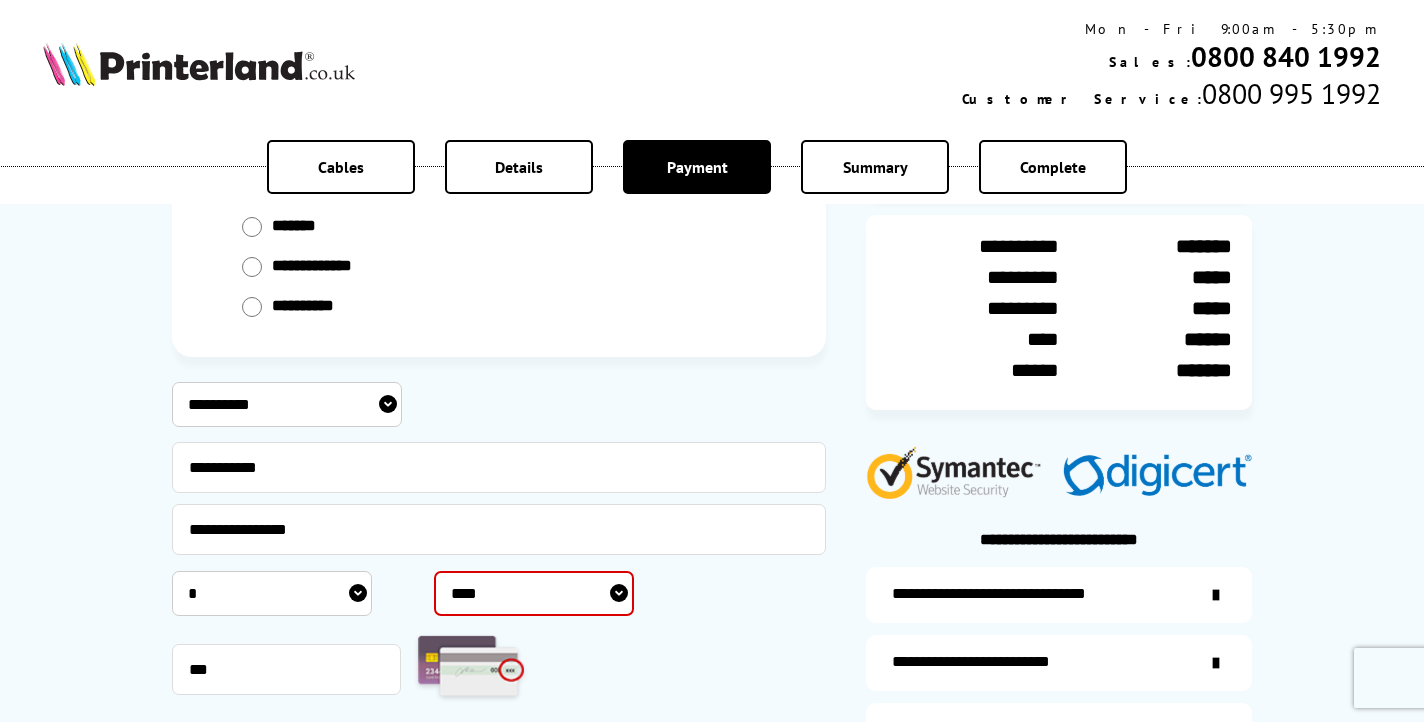 select on "****" 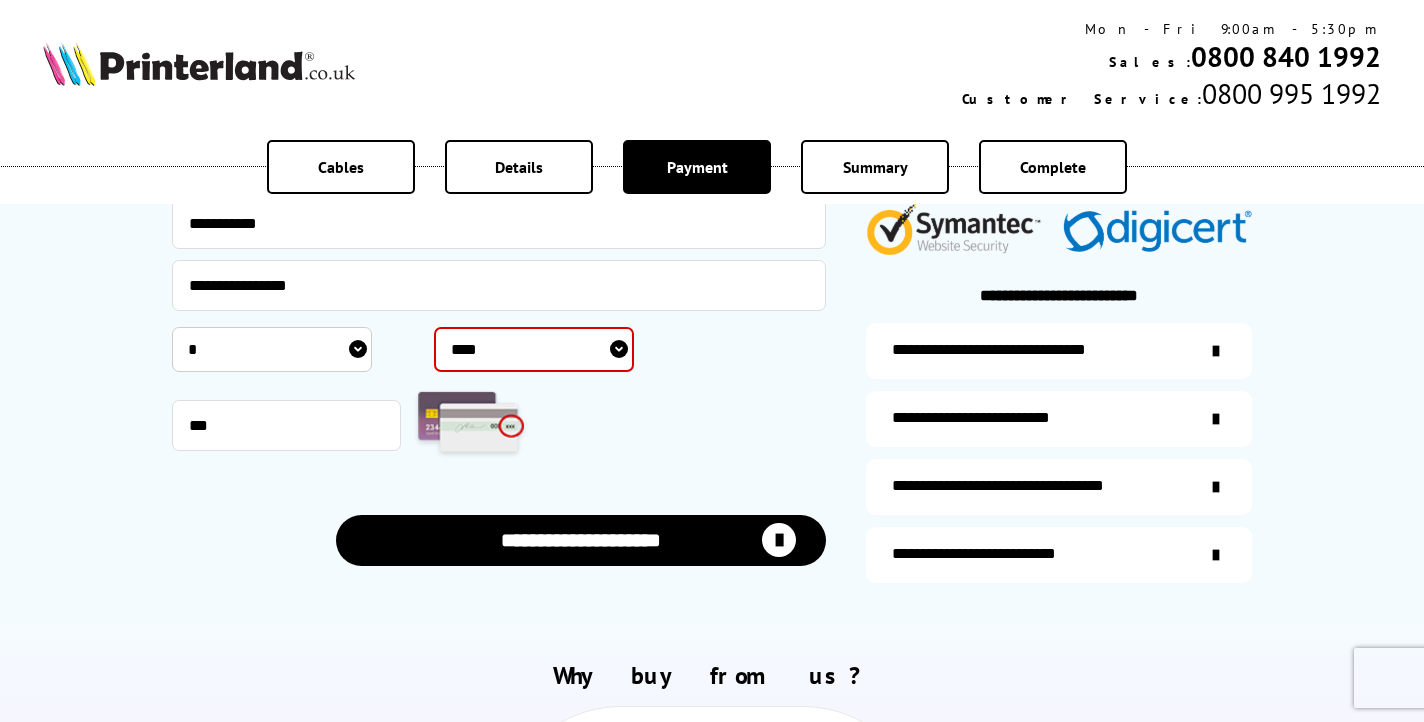 scroll, scrollTop: 740, scrollLeft: 0, axis: vertical 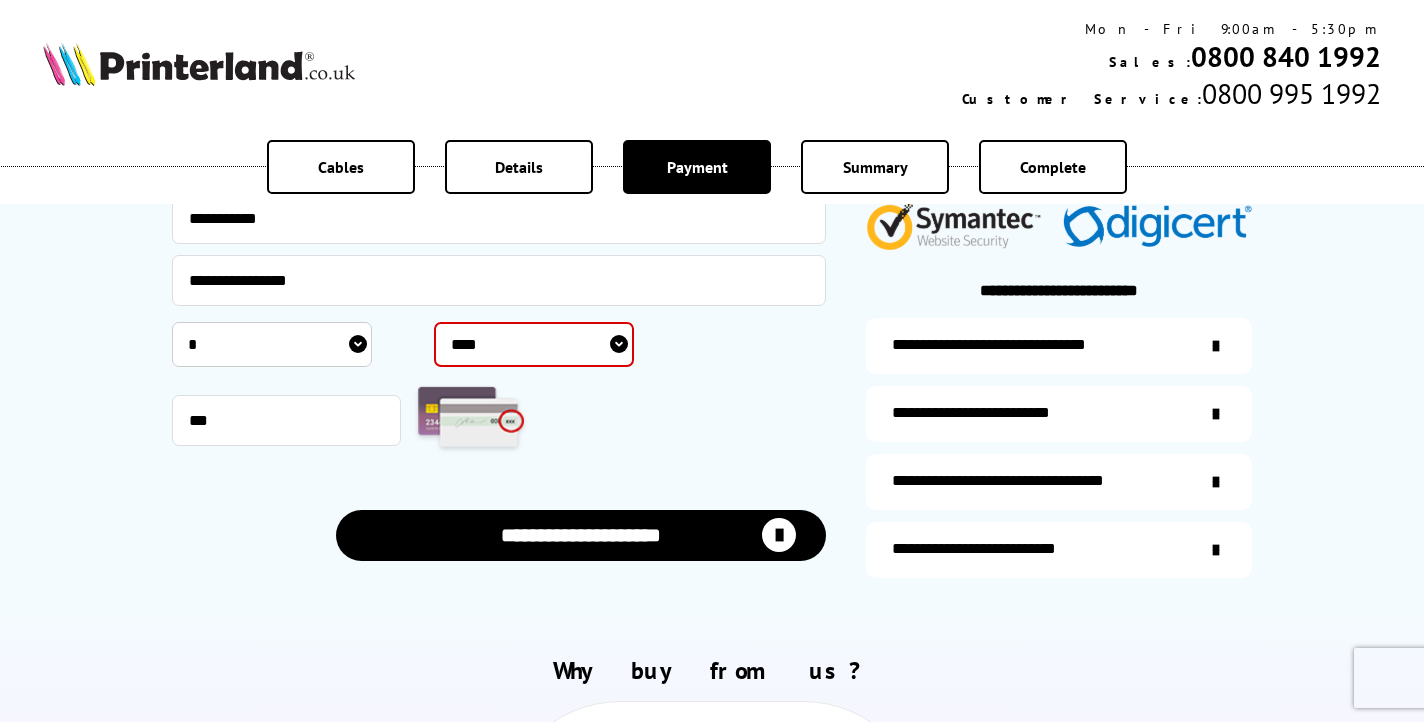 click on "**********" at bounding box center (581, 535) 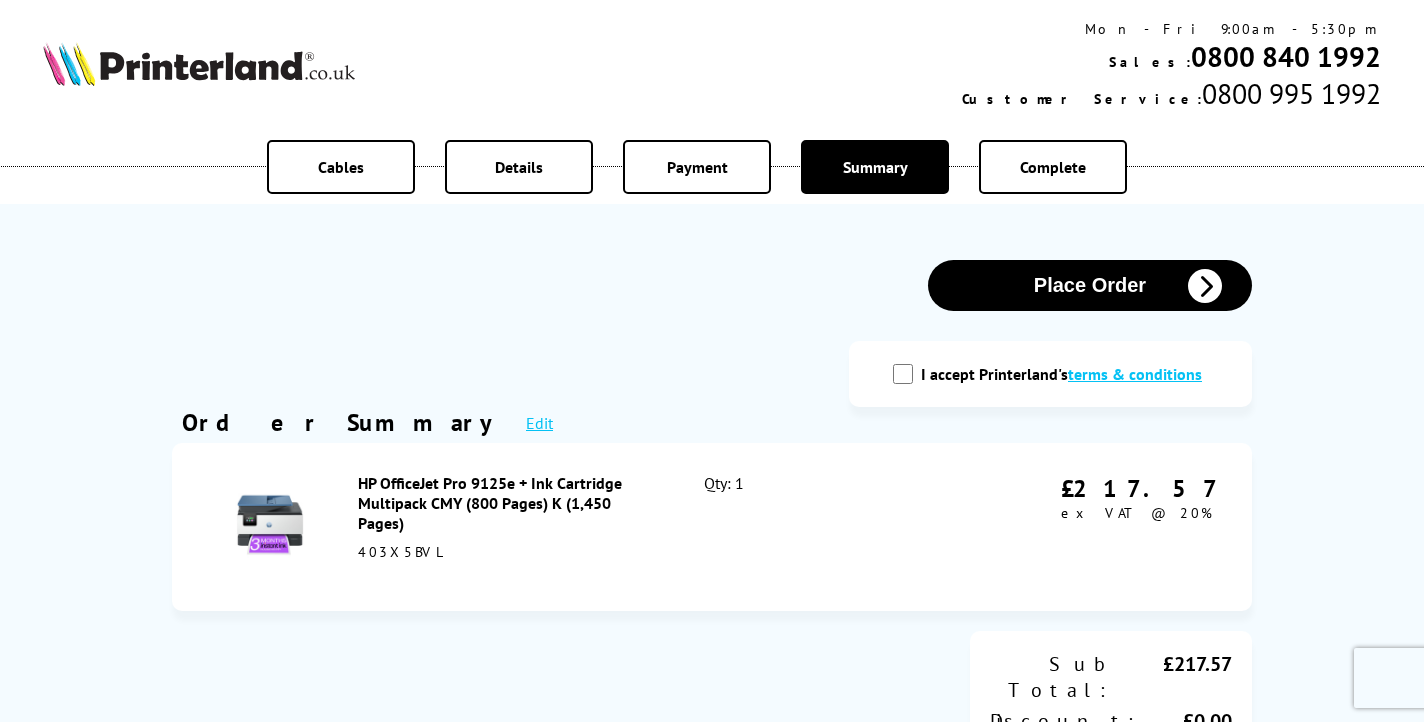 scroll, scrollTop: 0, scrollLeft: 0, axis: both 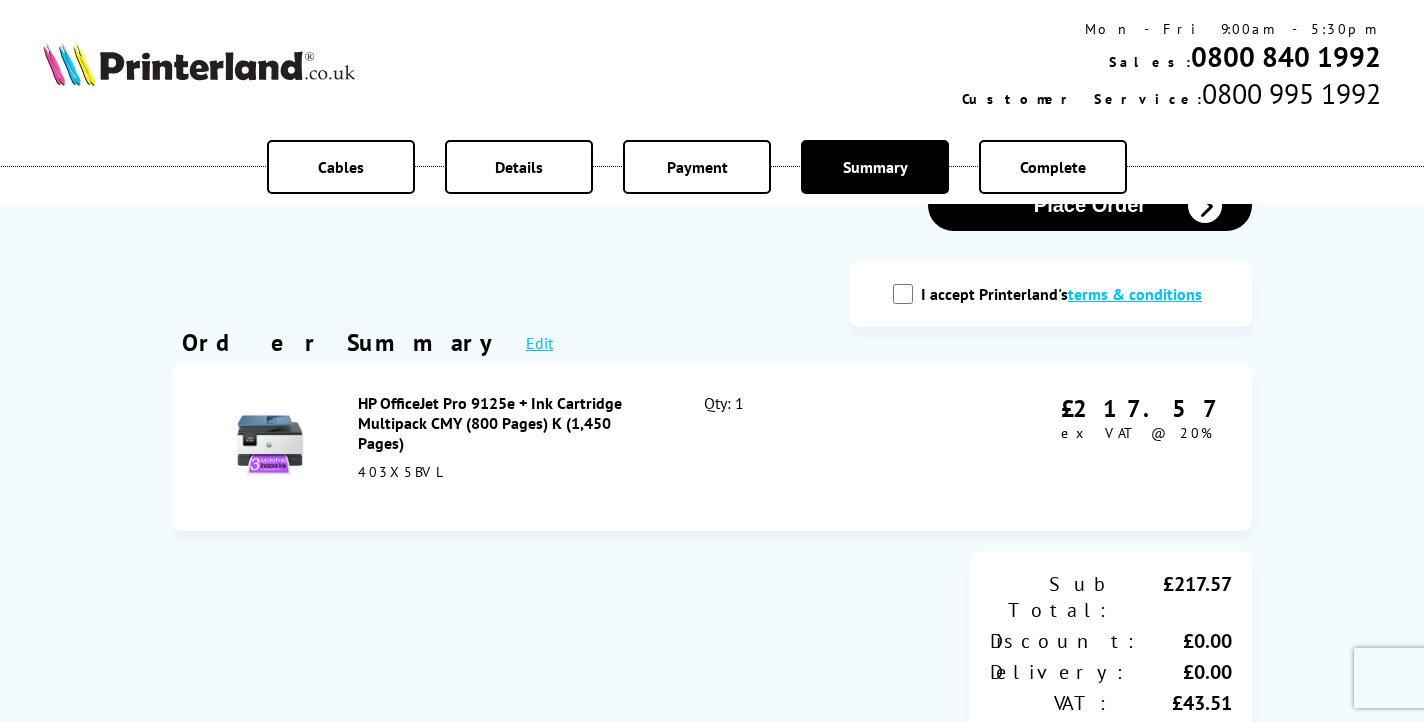 click on "I accept Printerland's  terms & conditions" at bounding box center [1050, 294] 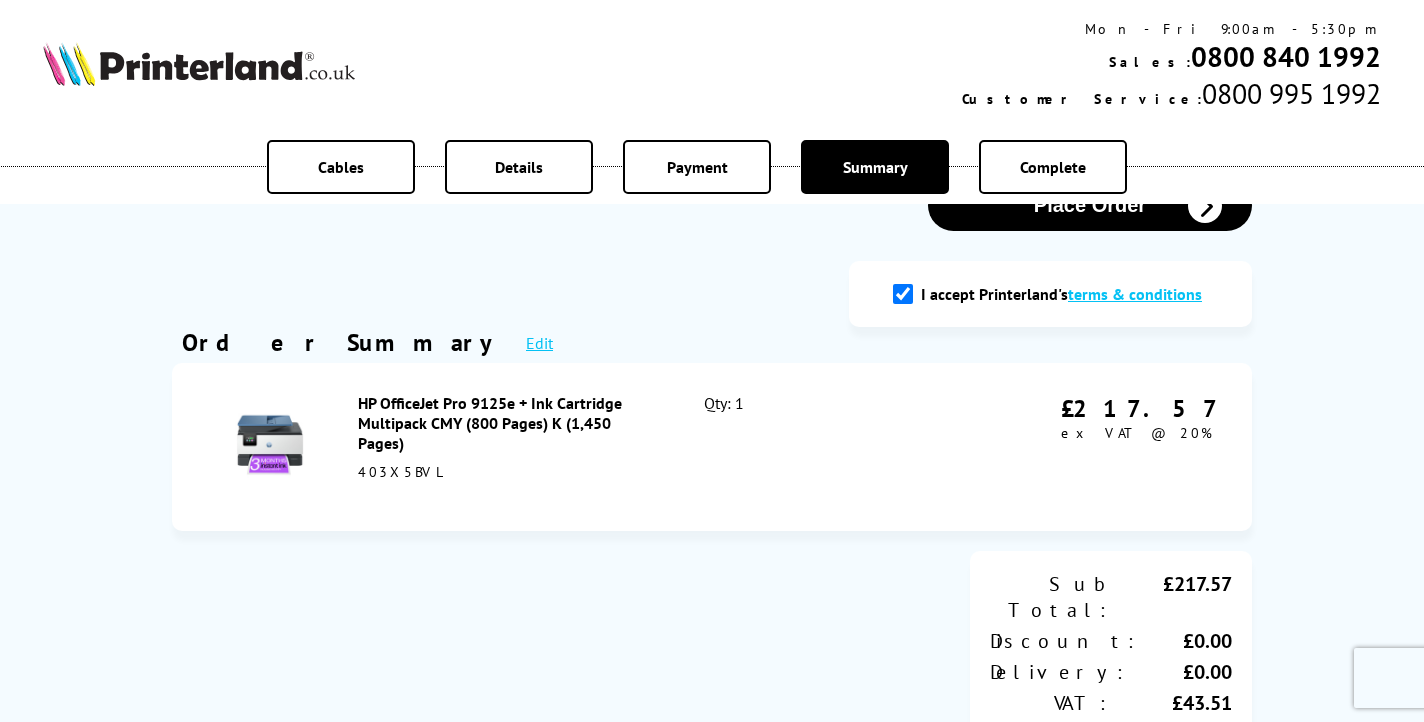 click on "Complete" at bounding box center [1053, 167] 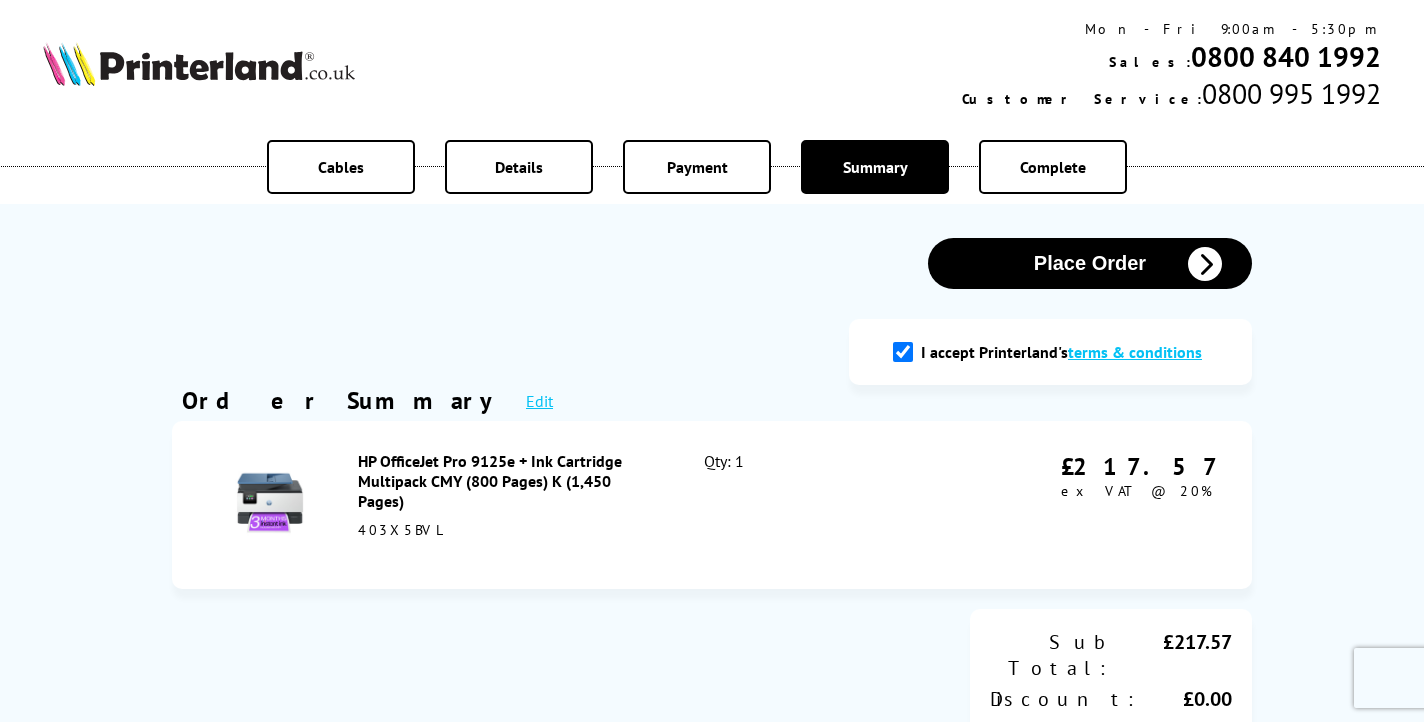 scroll, scrollTop: 0, scrollLeft: 0, axis: both 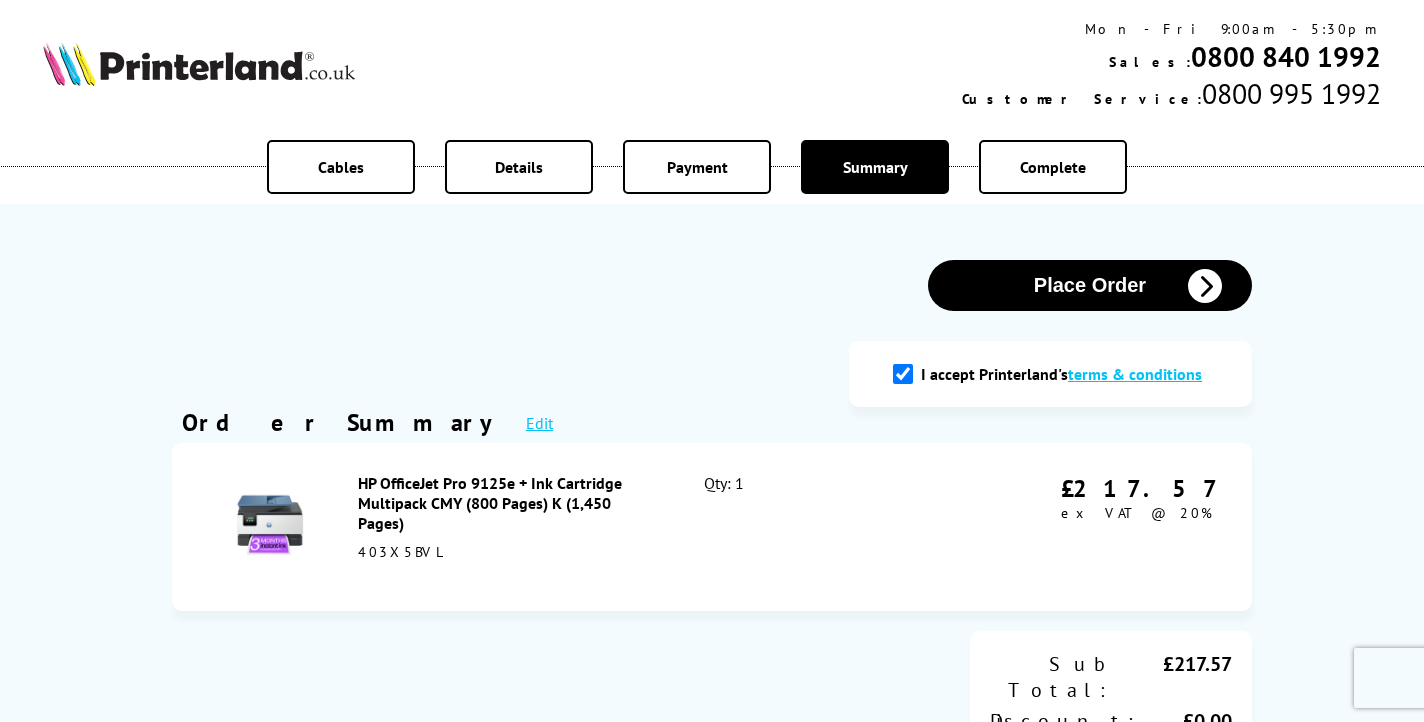 click on "Place Order" at bounding box center [1090, 285] 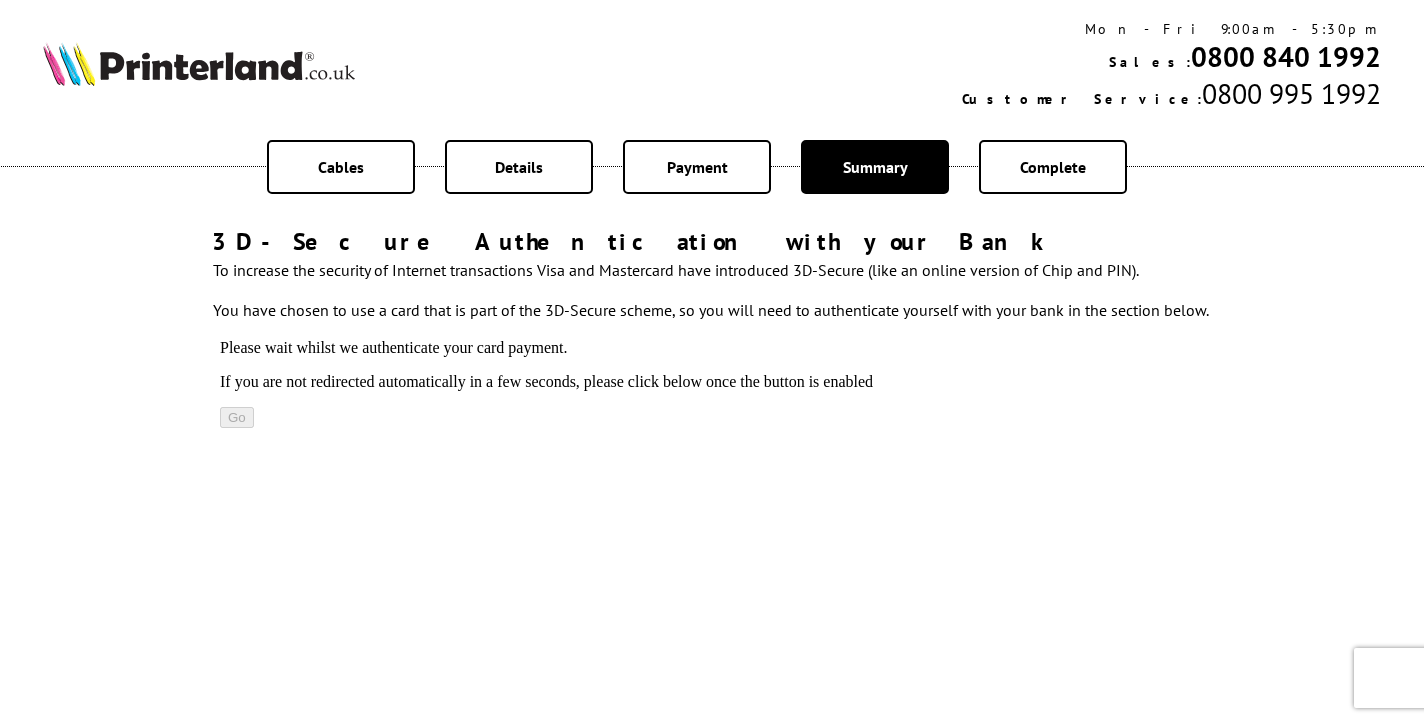 scroll, scrollTop: 0, scrollLeft: 0, axis: both 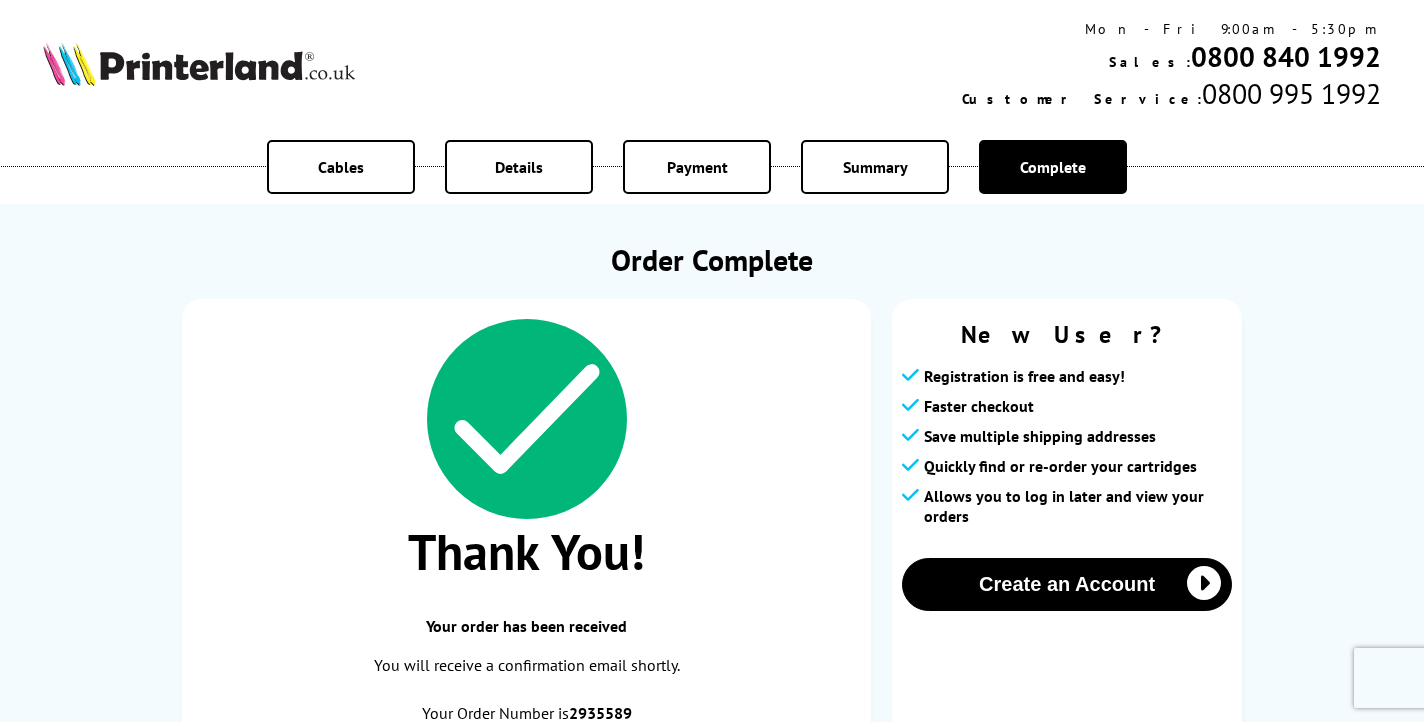 click on "Mon - Fri 9:00am - 5:30pm
Sales:  [PHONE]
Customer Service:  [PHONE]" at bounding box center [712, 66] 